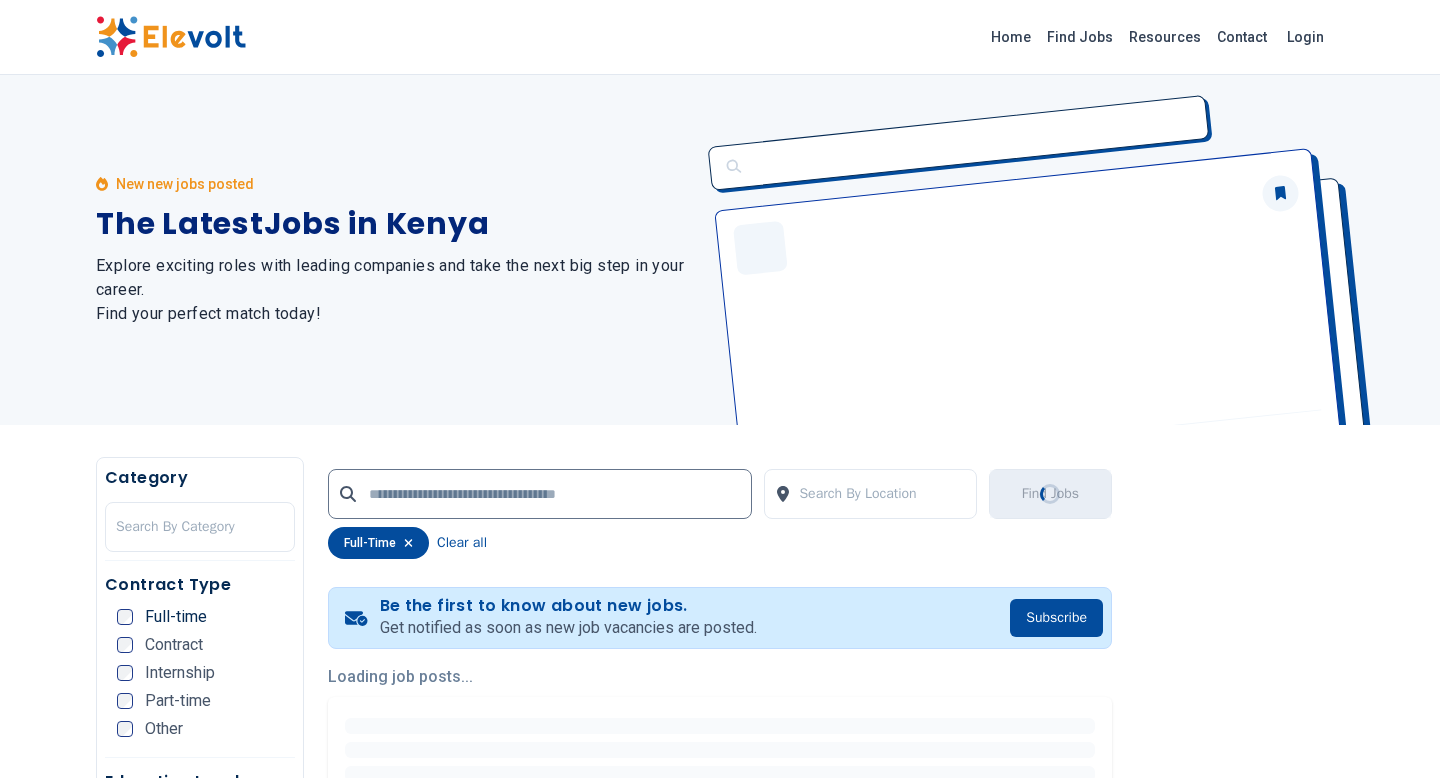 scroll, scrollTop: 0, scrollLeft: 0, axis: both 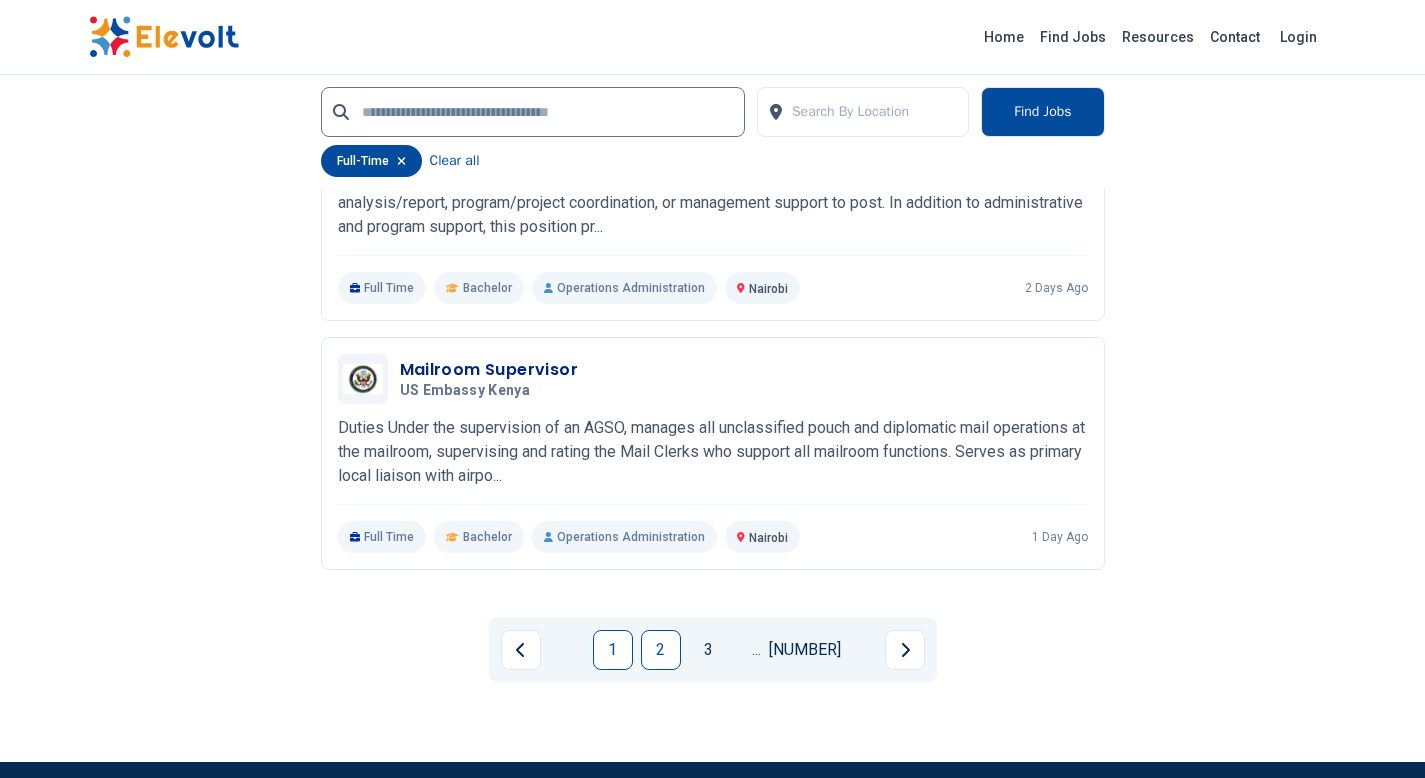 click on "2" at bounding box center (661, 650) 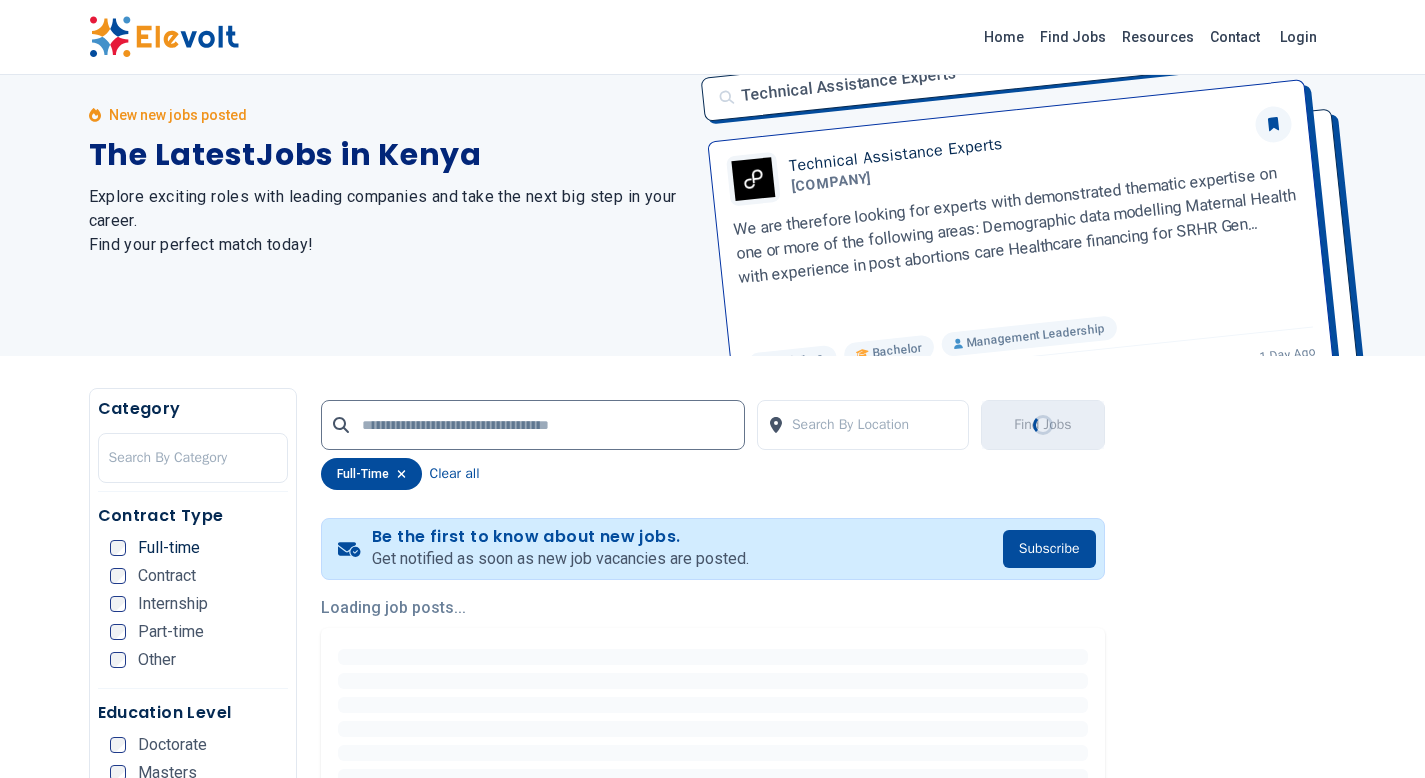 scroll, scrollTop: 0, scrollLeft: 0, axis: both 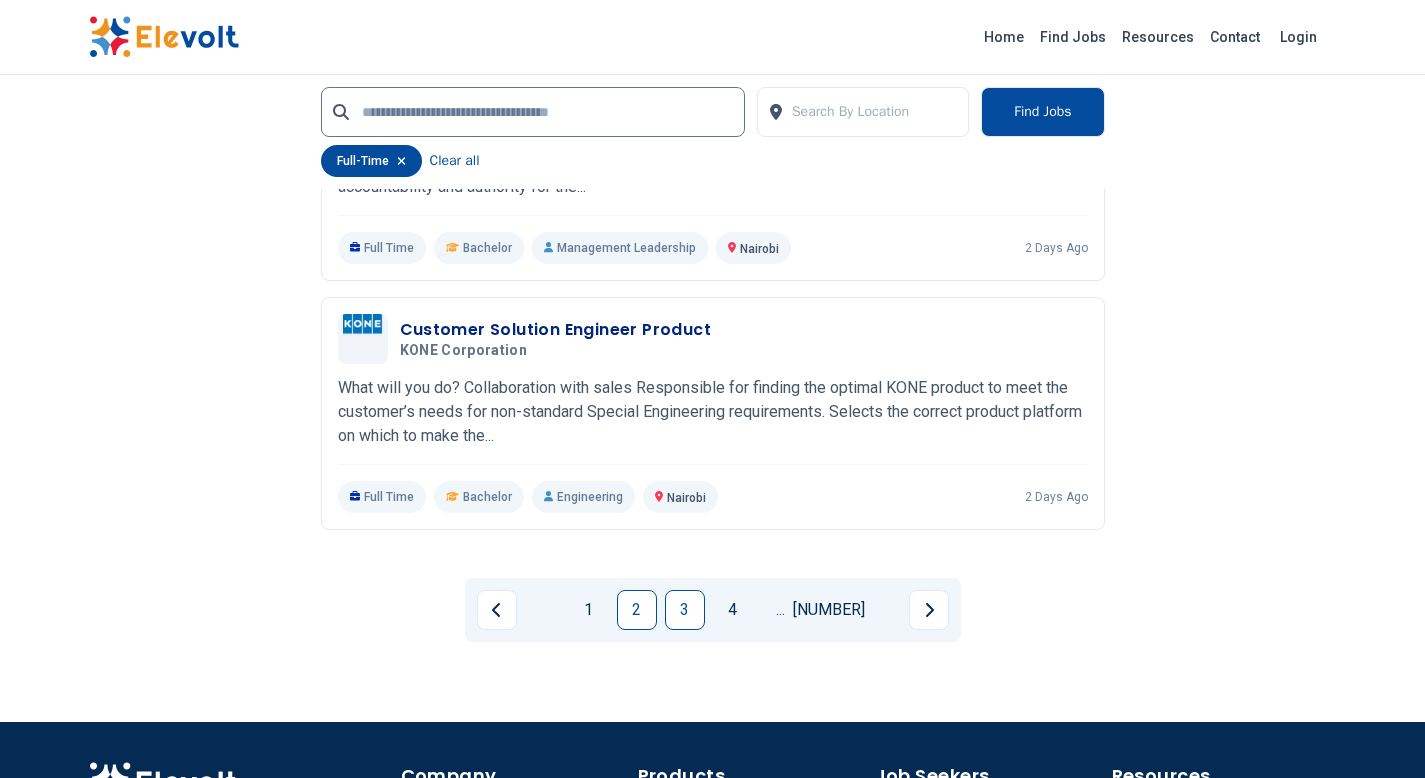 click on "3" at bounding box center [685, 610] 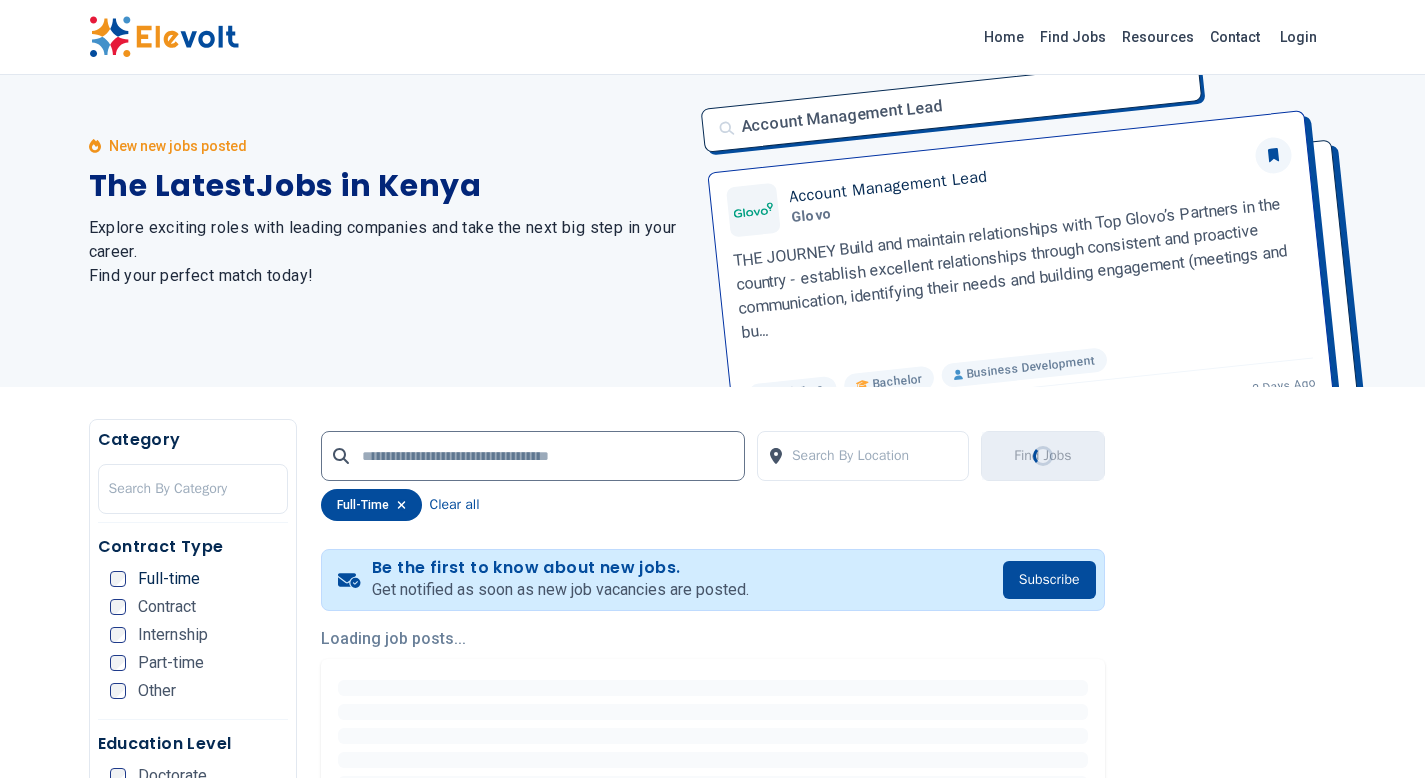 scroll, scrollTop: 0, scrollLeft: 0, axis: both 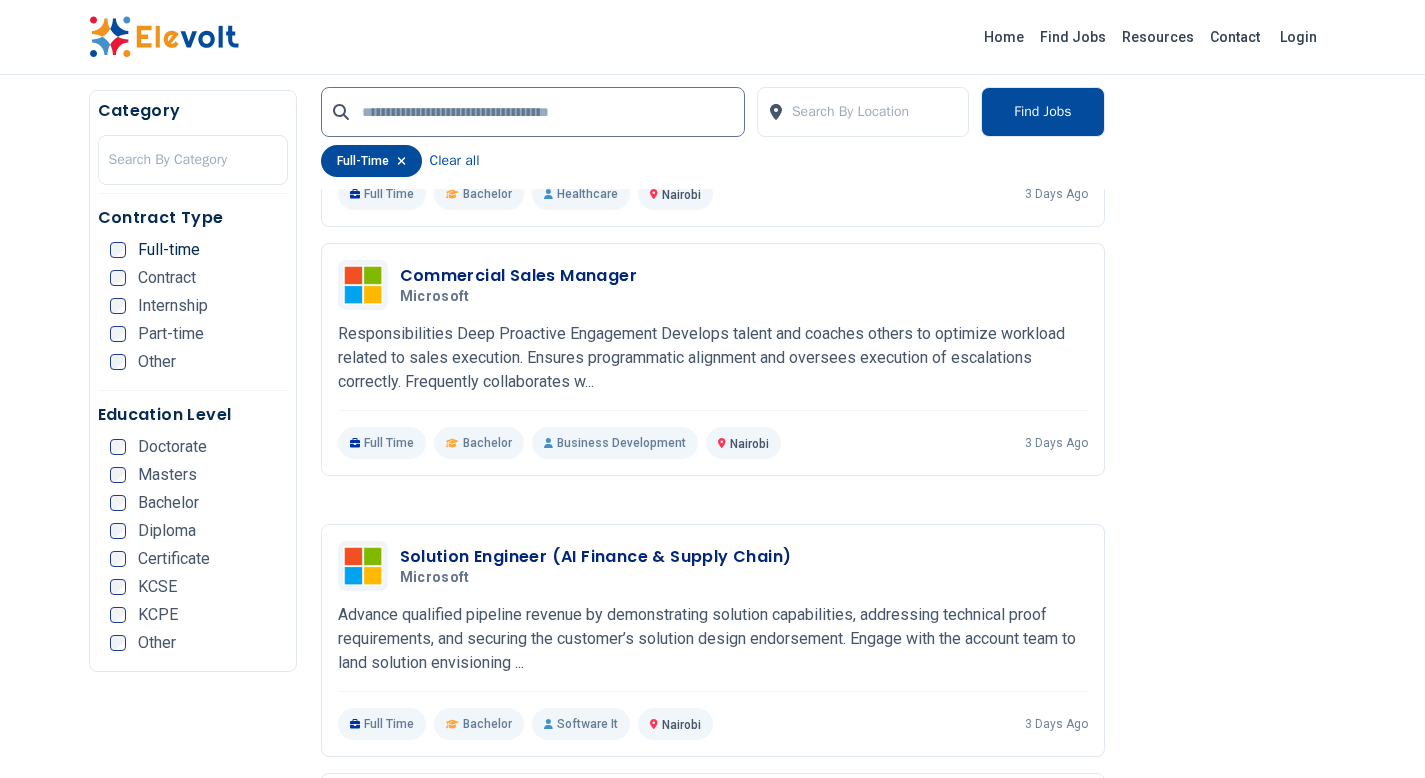 click on "[NUMBER] new jobs posted The Latest Jobs in [COUNTRY] Explore exciting roles with leading companies and take the next big step in your career. Find your perfect match today! Content Manager Content Manager African Management Institute Job Description
AMI is looking for an ambitious and talented Content Manager to manage AMI’s library of courses, videos, tools, and toolkits on Google Drive and on AMILearn, our proprietary Learning platform.
Content Management
... Full Time Bachelor Telecommunications [CITY] [DATE] [DATE] Category Search By Category Contract Type Full-time Contract Internship Part-time Other Education Level Doctorate Masters Bachelor Diploma Certificate KCSE KCPE Other Search By Location Find Jobs full-time Clear all Be the first to know about new jobs. Get notified as soon as new job vacancies are posted. Subscribe Showing [NUMBER] jobs Content Manager African Management Institute [DATE] [DATE] [CITY] [COUNTRY] Job Description
Content Management" at bounding box center [712, -200] 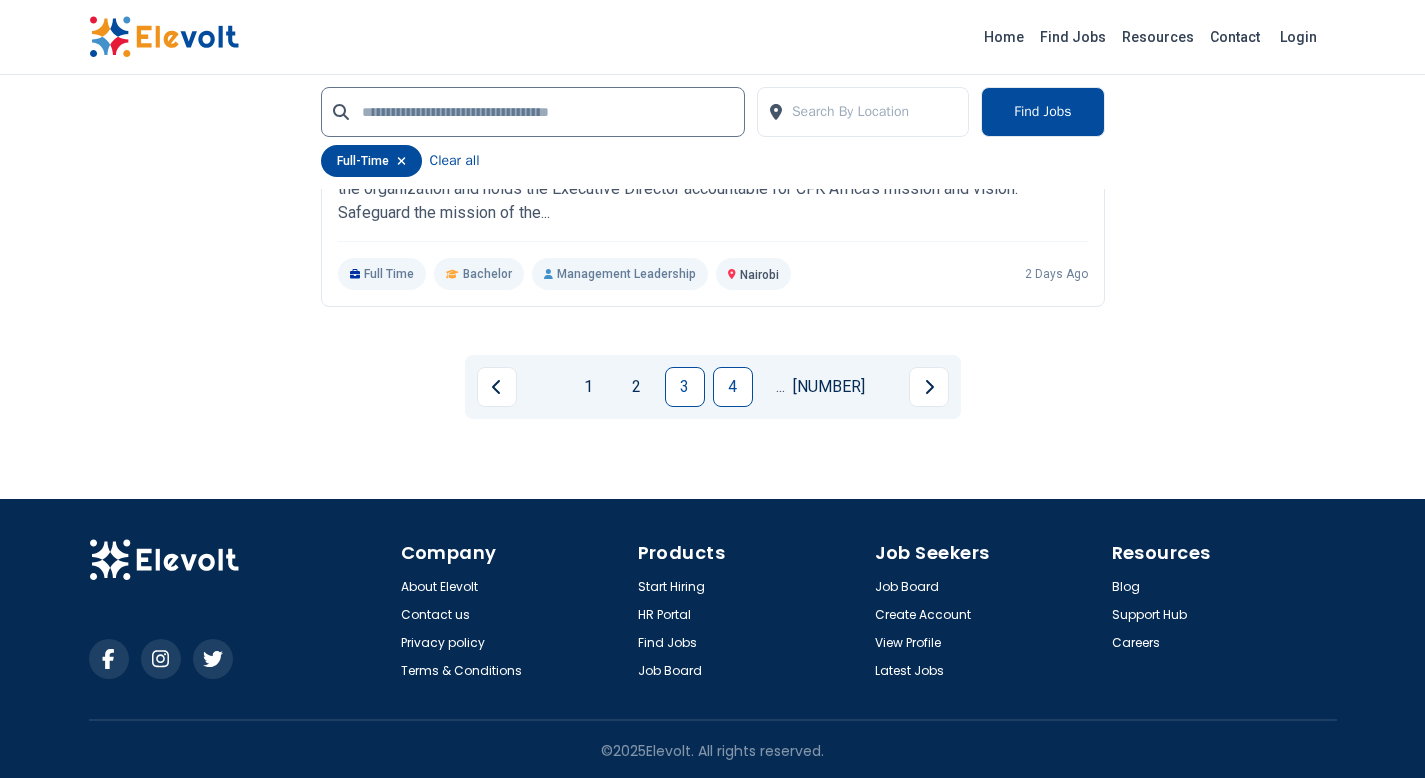 click on "4" at bounding box center (733, 387) 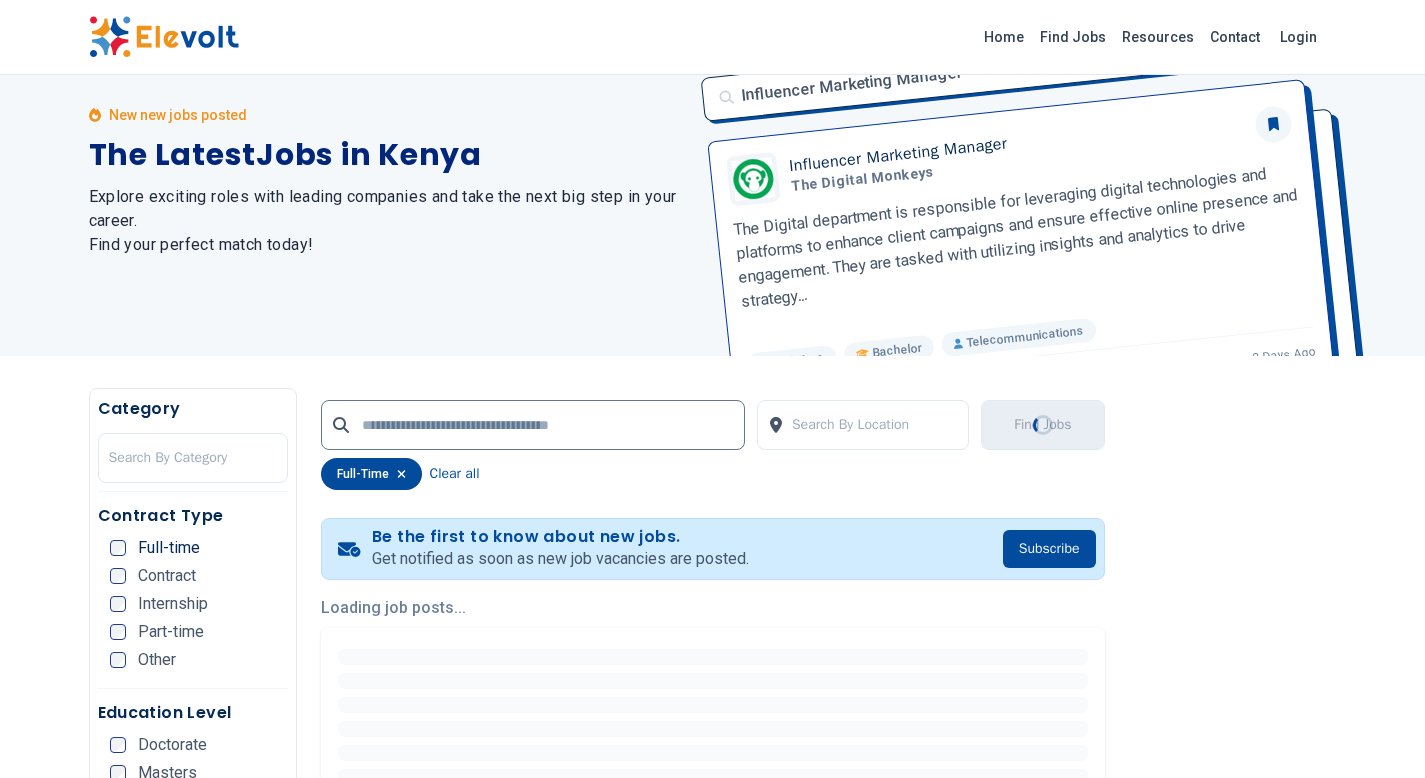 scroll, scrollTop: 0, scrollLeft: 0, axis: both 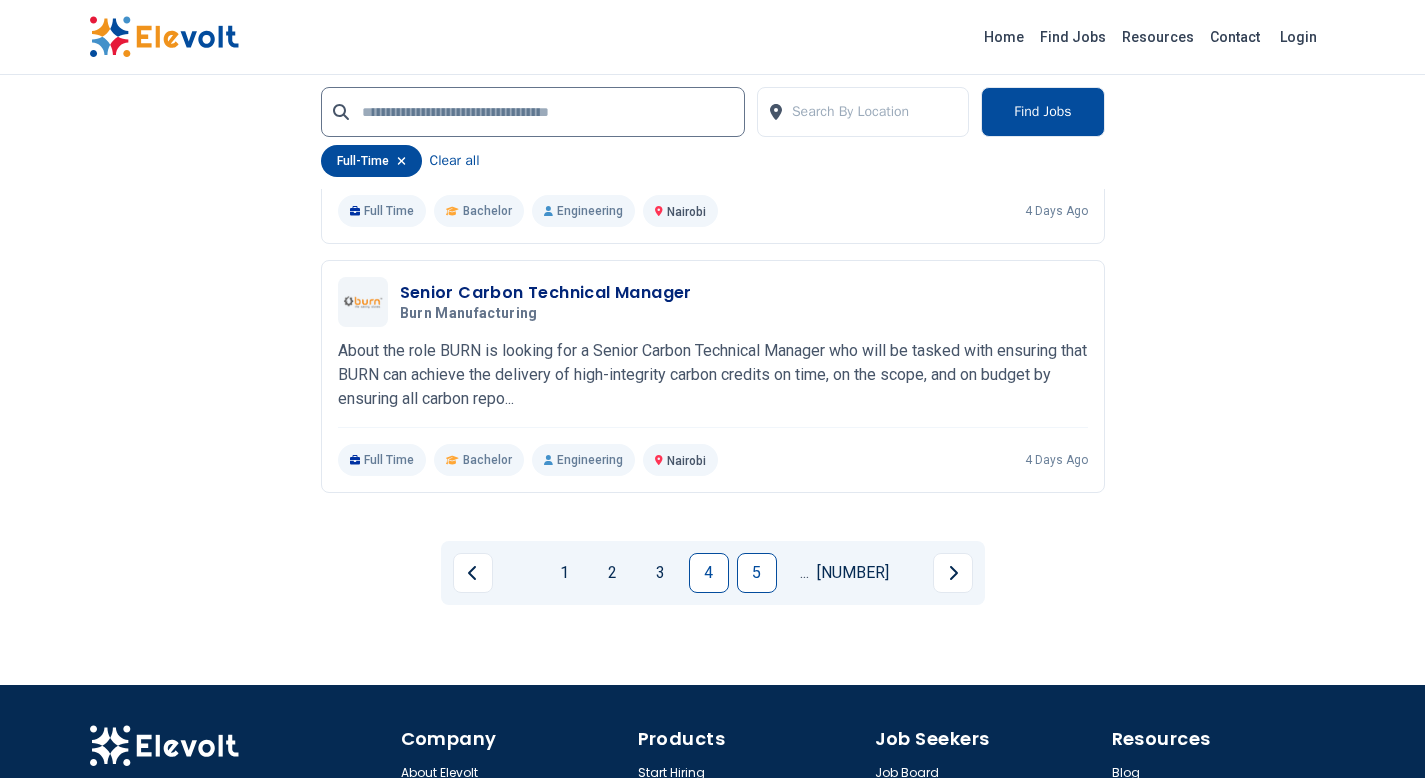 click on "5" at bounding box center [757, 573] 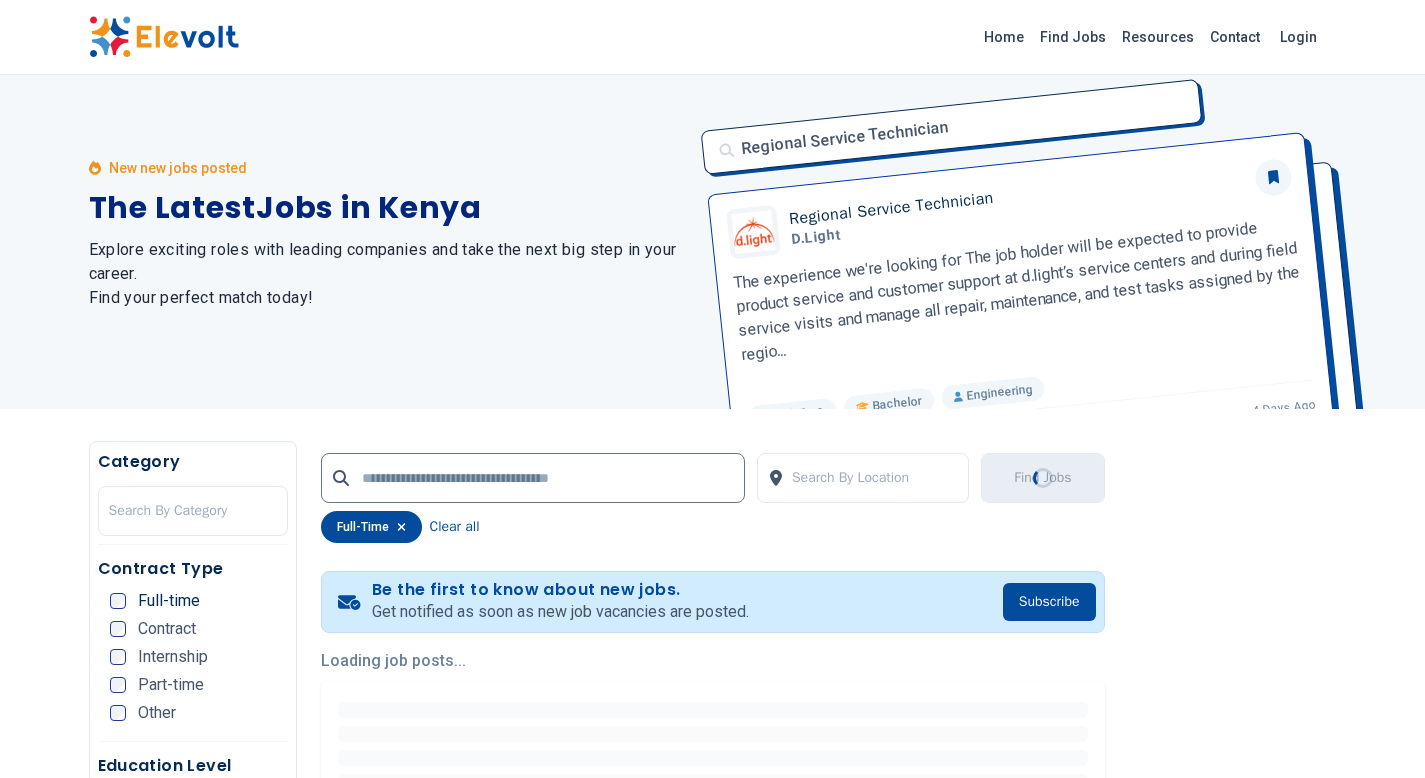 scroll, scrollTop: 0, scrollLeft: 0, axis: both 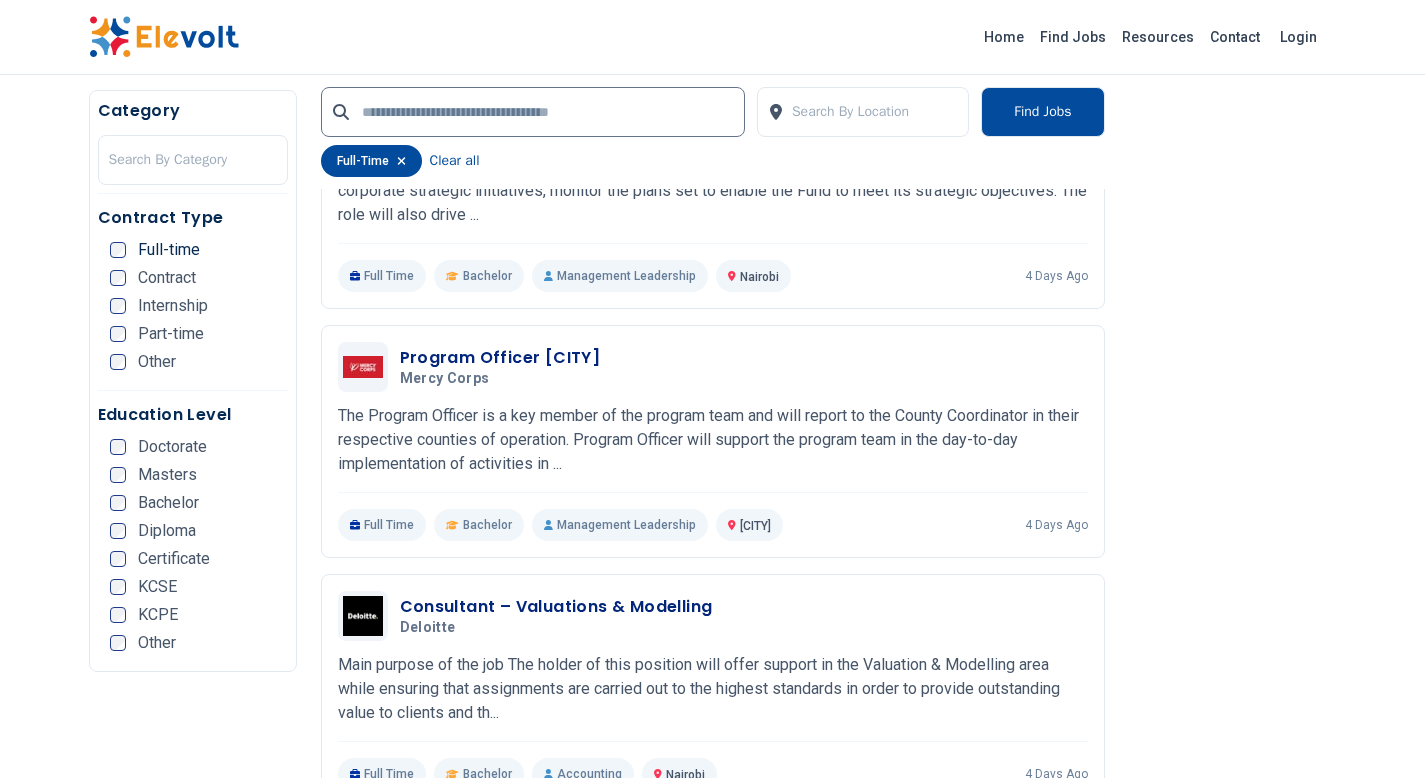click on "503 new jobs posted The Latest   Jobs in   [COUNTRY] Explore exciting roles with leading companies and take the next big step in your career.  Find your perfect match today! Aviation Security Coordinator Aviation Security Coordinator The British High Commission Main purpose of job:
The Aviation Security Coordinator (ASCO) for [COUNTRY] and Ethiopia, who will be based at our High Commission in [CITY], will directly support the Aviation Security Project Delivery Manager (based in London) in build...   Full Time   Bachelor   Aviation   [CITY] 4 days ago Category Search By Category Contract Type Full-time Contract Internship Part-time Other Education Level Doctorate Masters Bachelor Diploma Certificate KCSE KCPE Other Search By Location Find Jobs full-time Clear all Be the first to know about new jobs. Get notified as soon as new job vacancies are posted. Subscribe Showing 503 jobs Manager, Planning & Strategy [COMPANY] Pension Fund 07/29/2025 08/28/2025 [CITY] [COUNTRY] Job Description
Minimum Qualifications" at bounding box center (712, 1977) 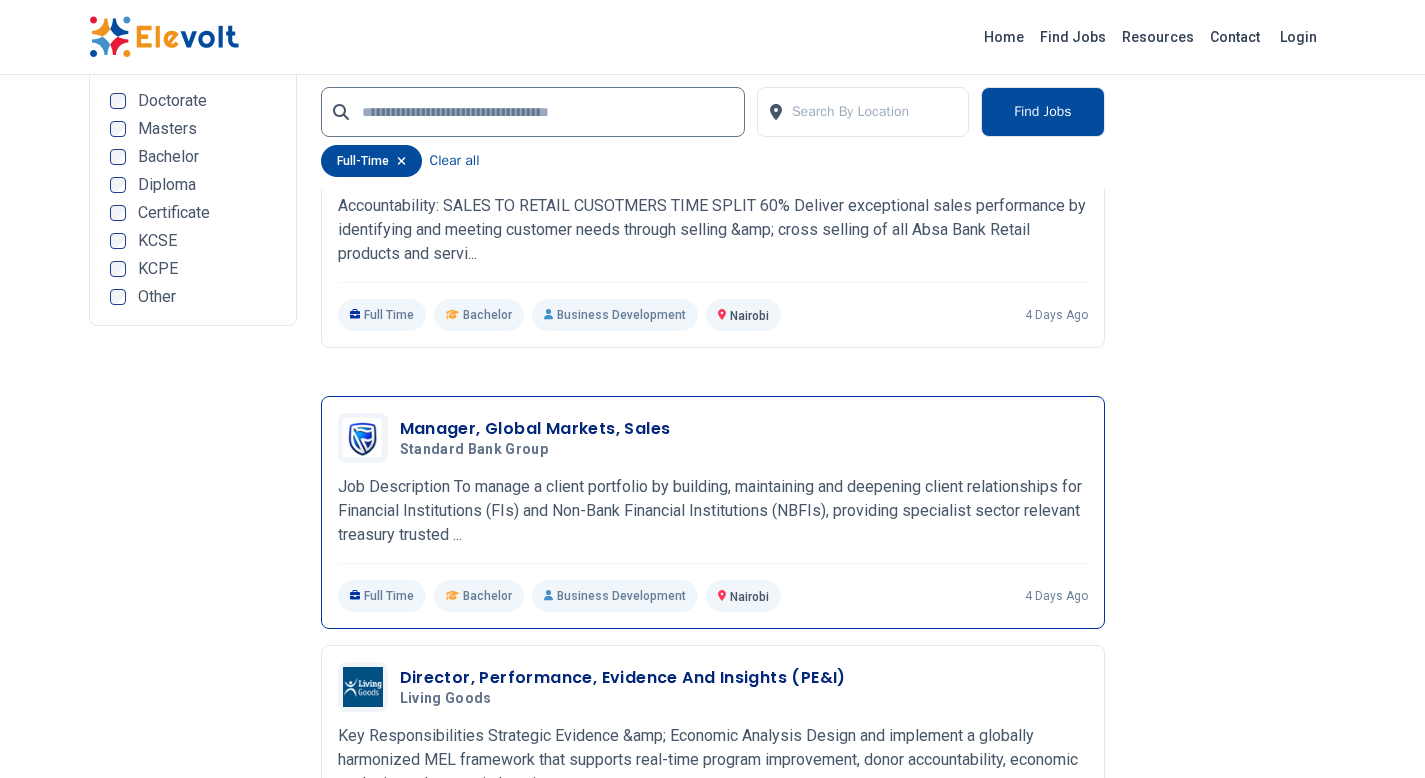 scroll, scrollTop: 4009, scrollLeft: 0, axis: vertical 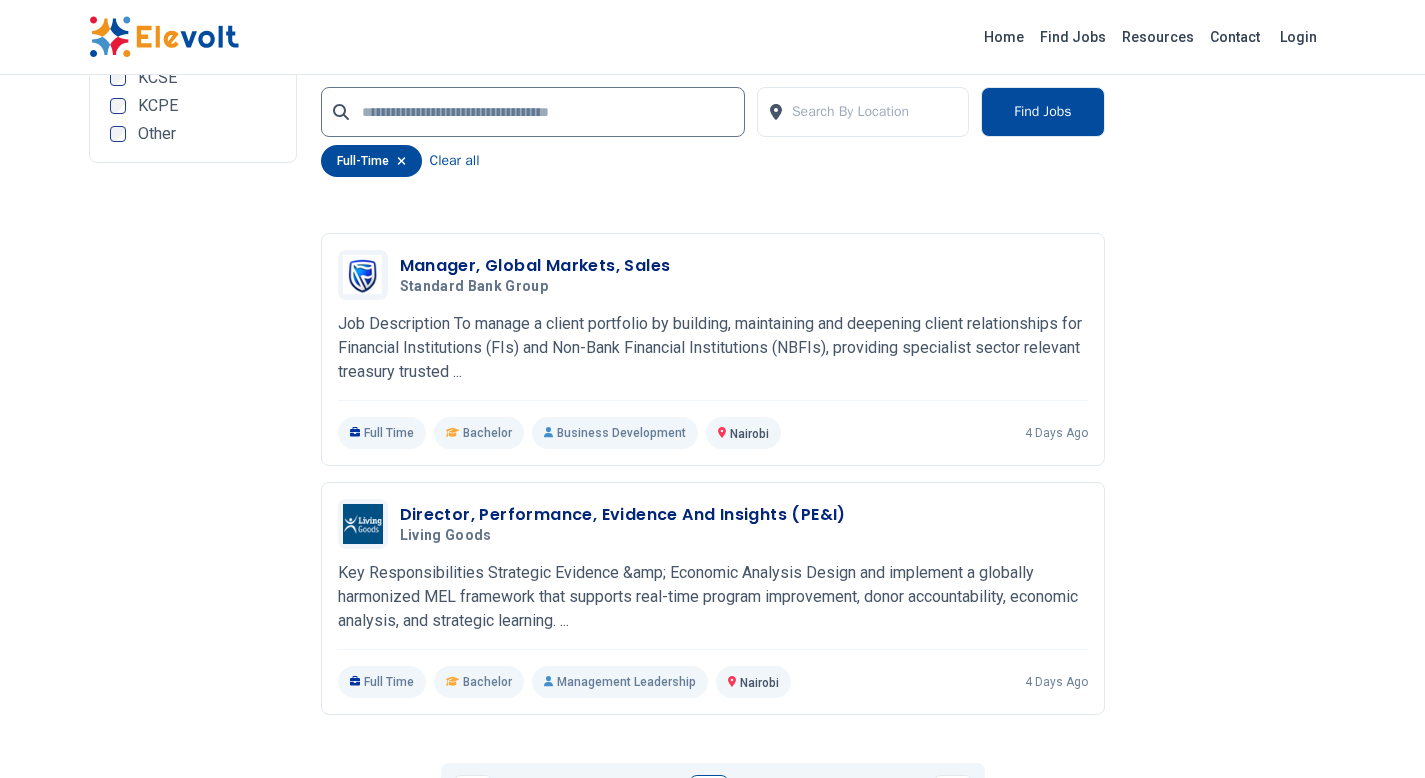 drag, startPoint x: 5, startPoint y: 461, endPoint x: 16, endPoint y: 457, distance: 11.7046995 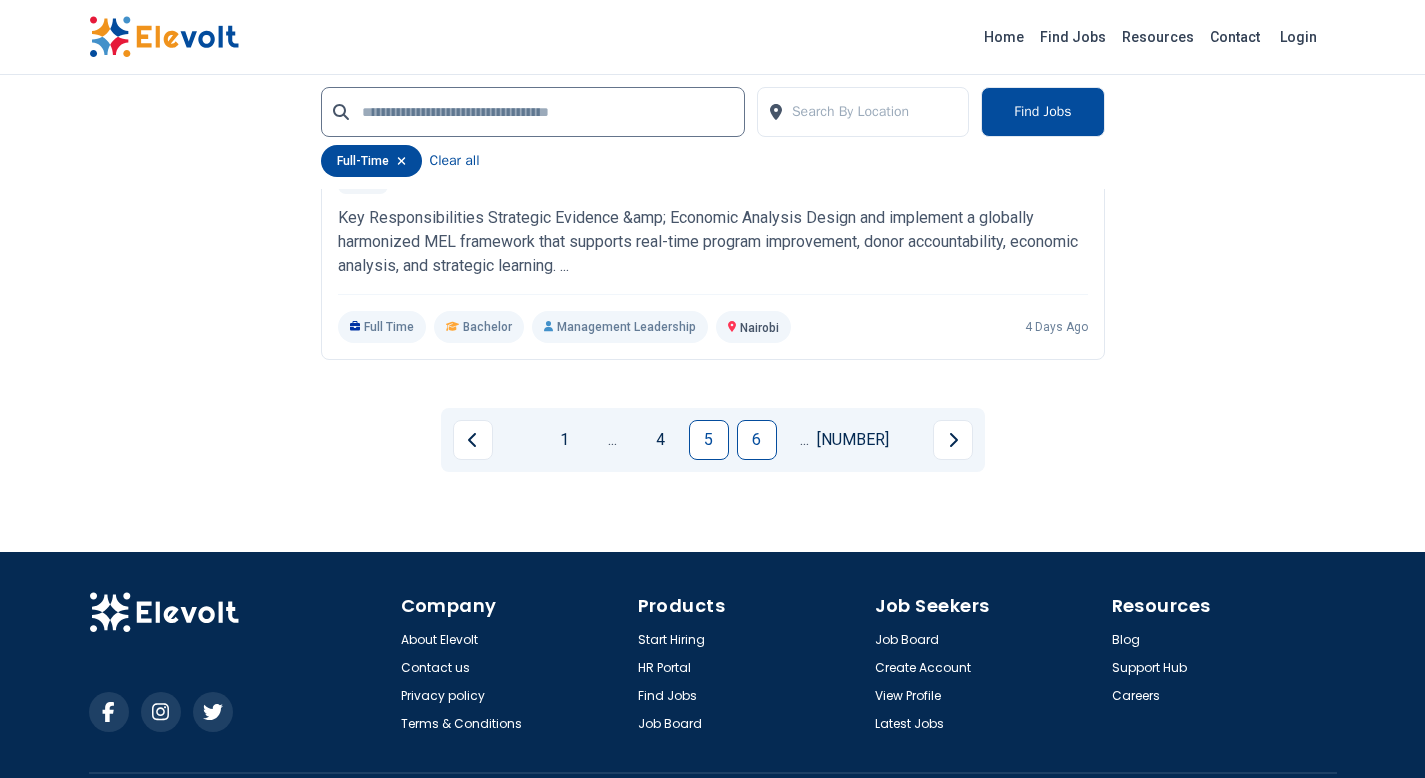 click on "6" at bounding box center (757, 440) 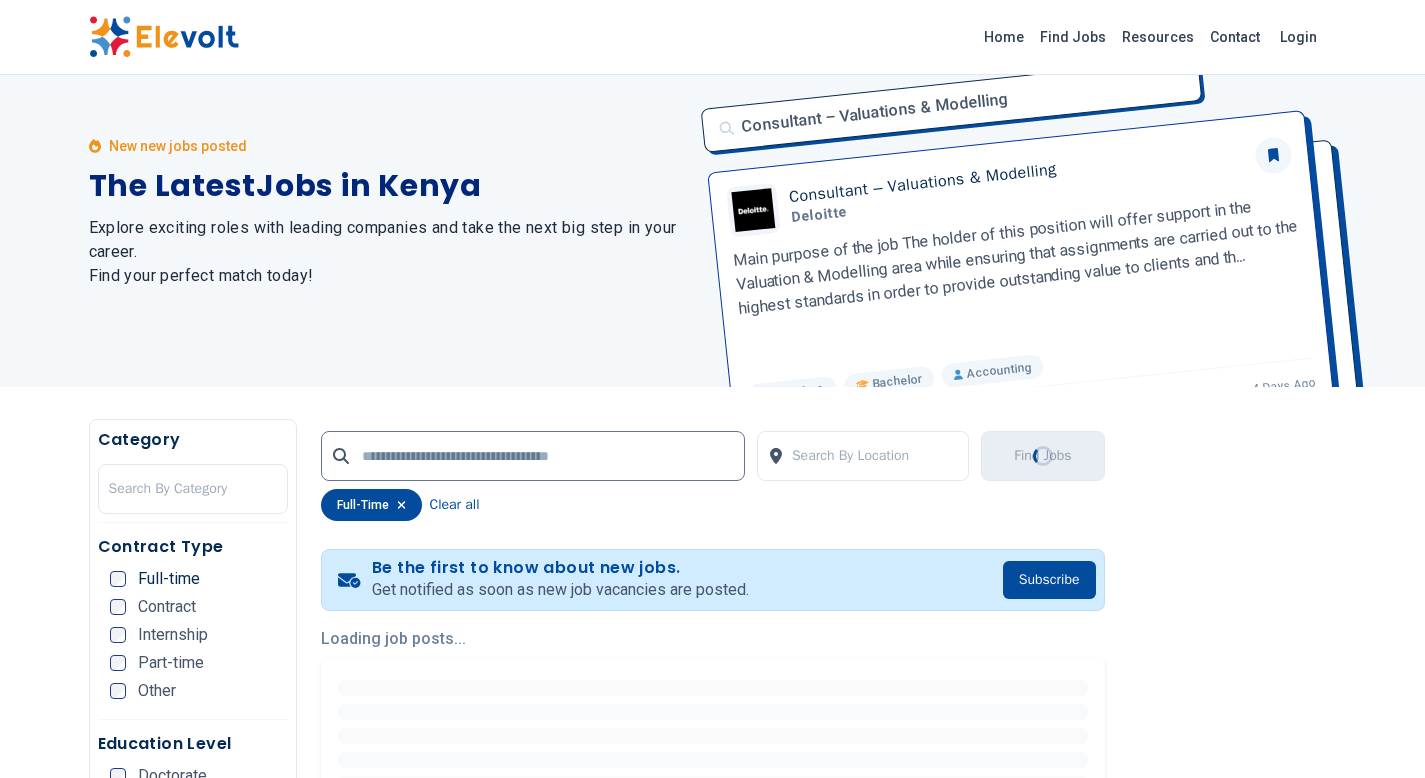 scroll, scrollTop: 0, scrollLeft: 0, axis: both 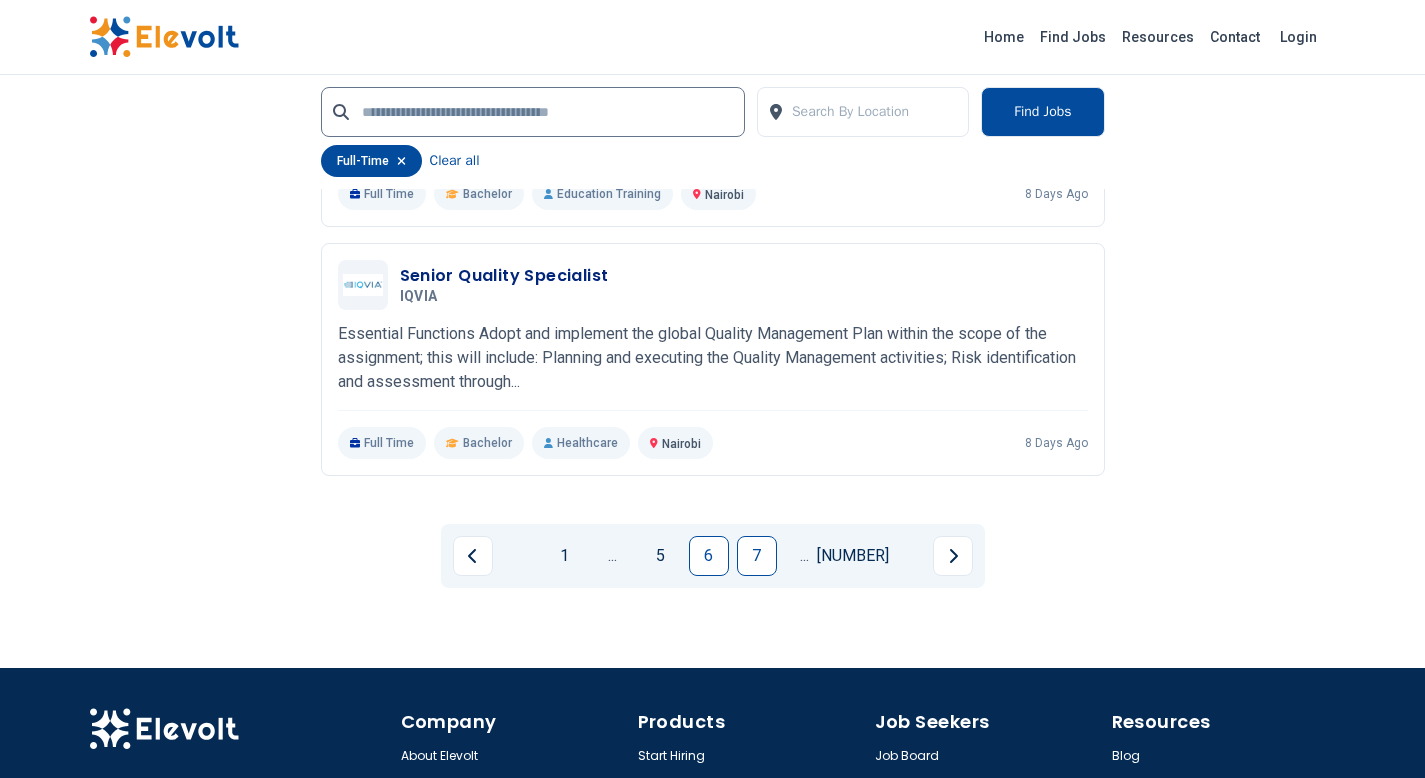 click on "7" at bounding box center (757, 556) 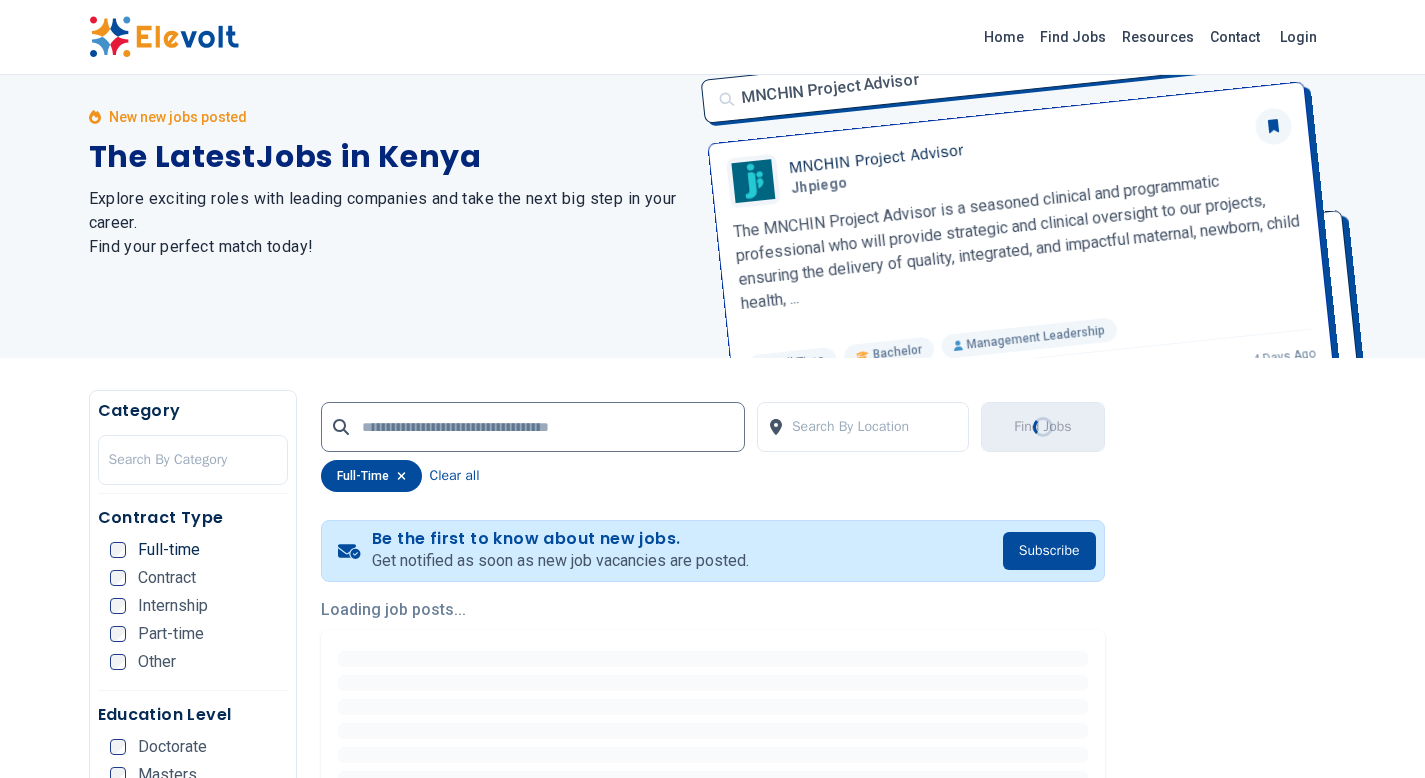 scroll, scrollTop: 0, scrollLeft: 0, axis: both 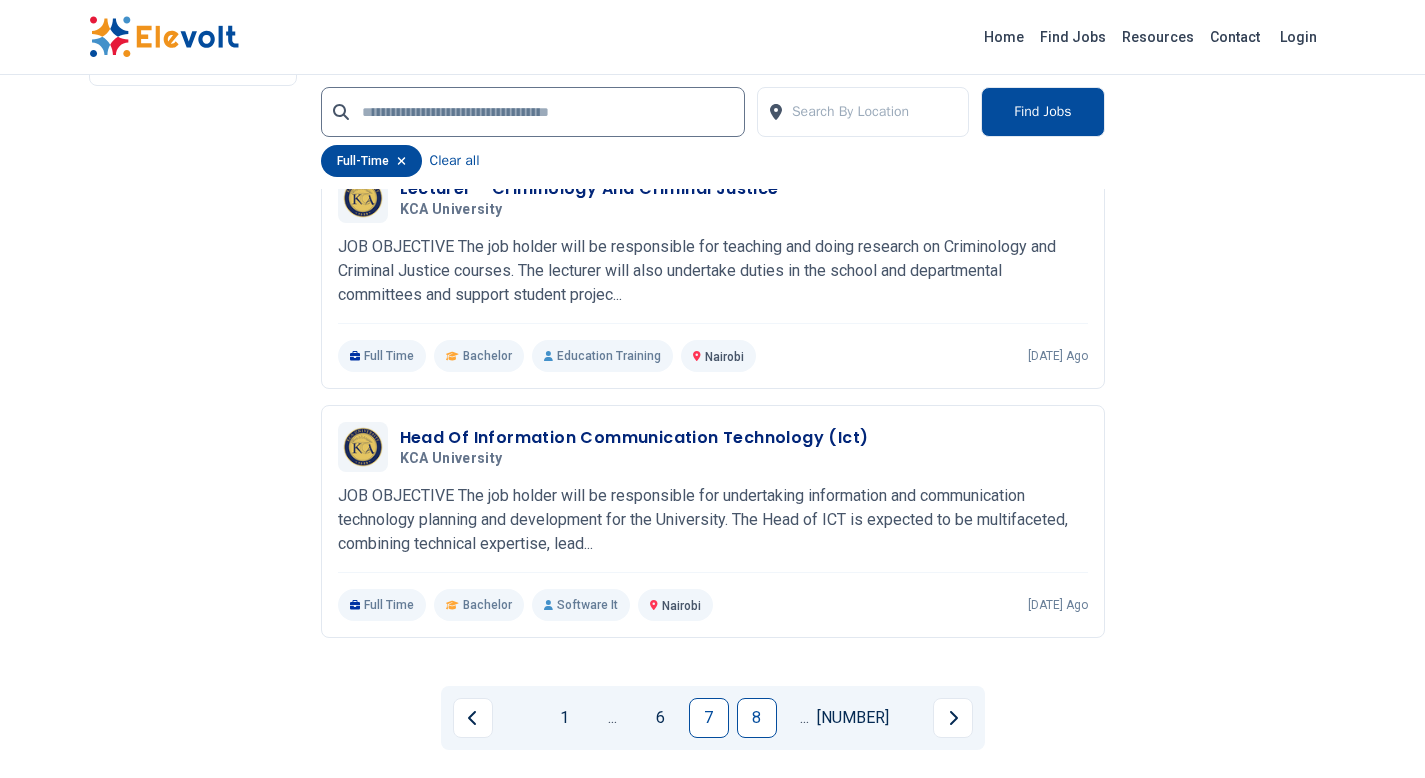 click on "8" at bounding box center [757, 718] 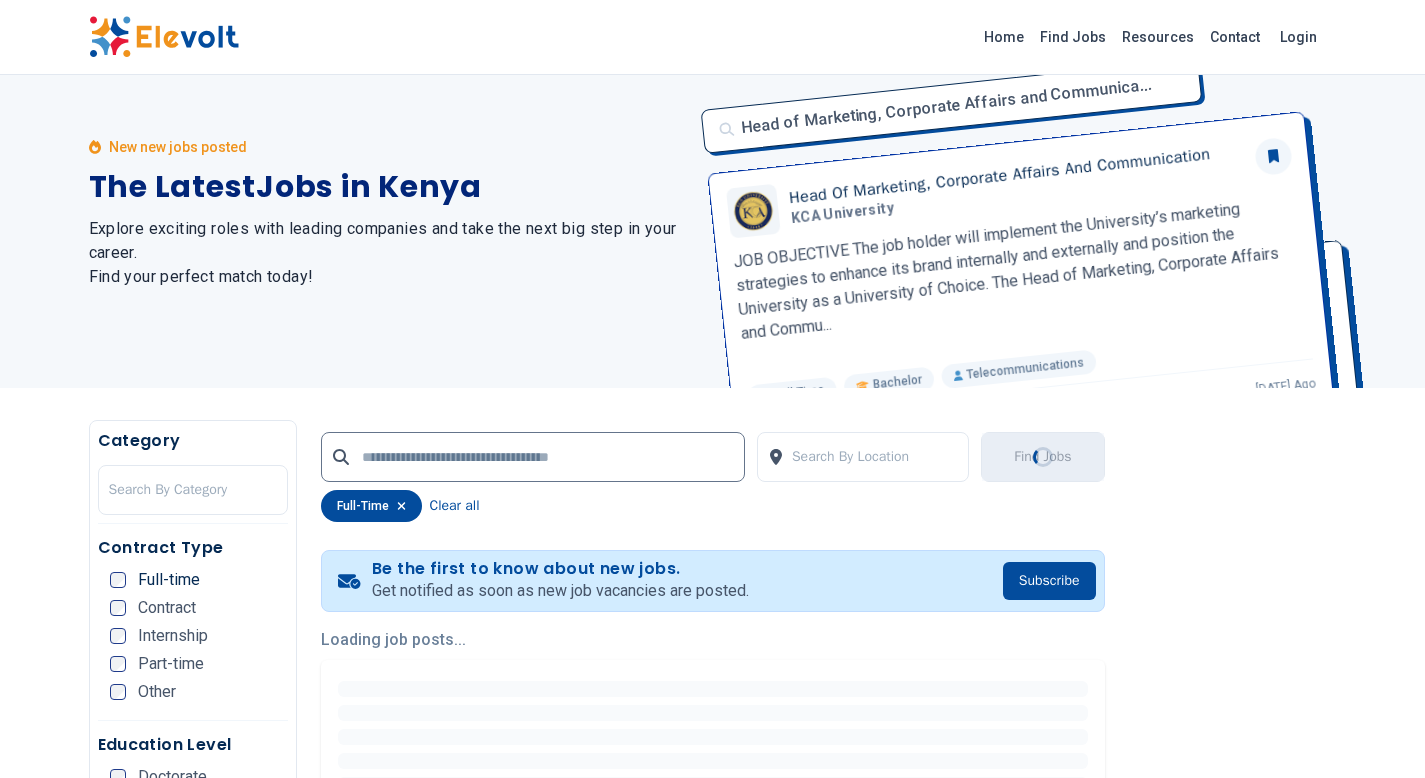 scroll, scrollTop: 0, scrollLeft: 0, axis: both 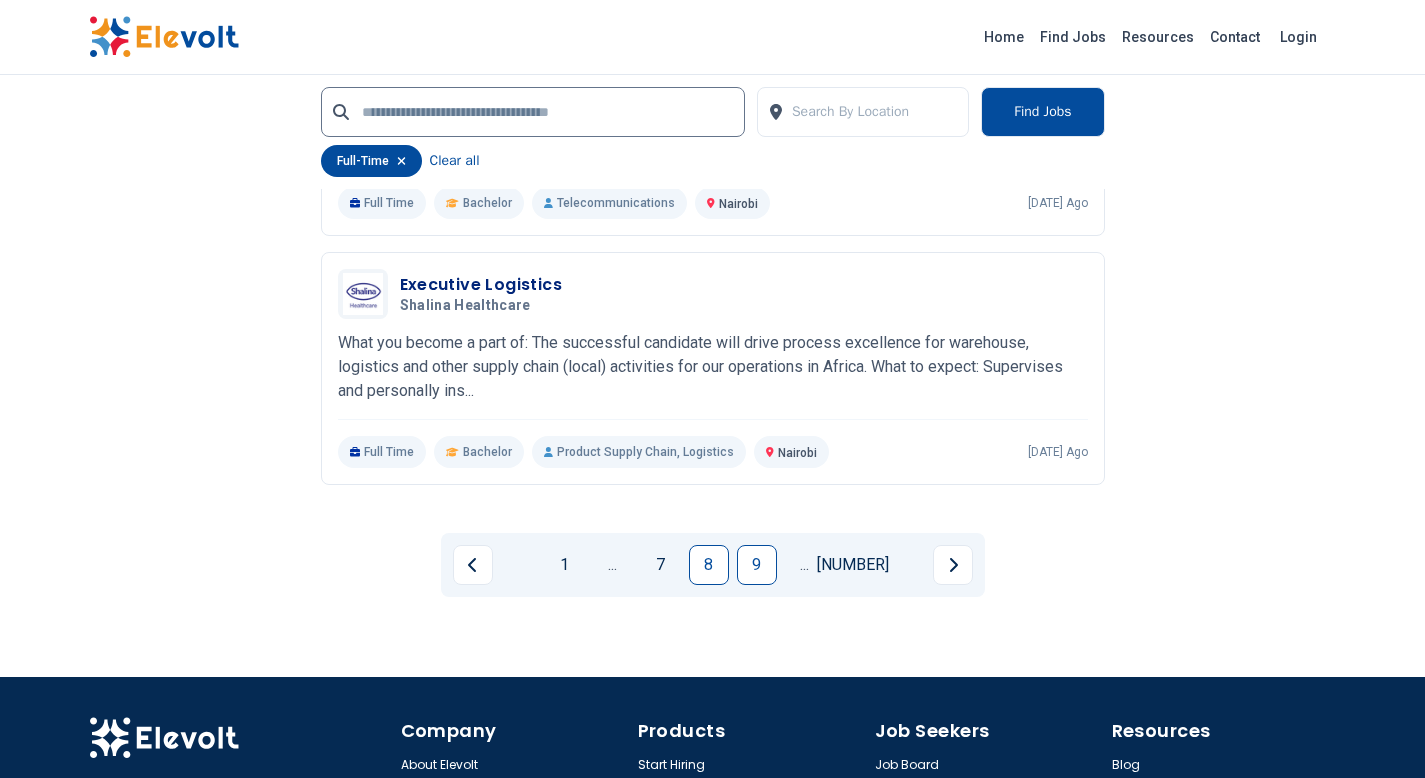click on "9" at bounding box center (757, 565) 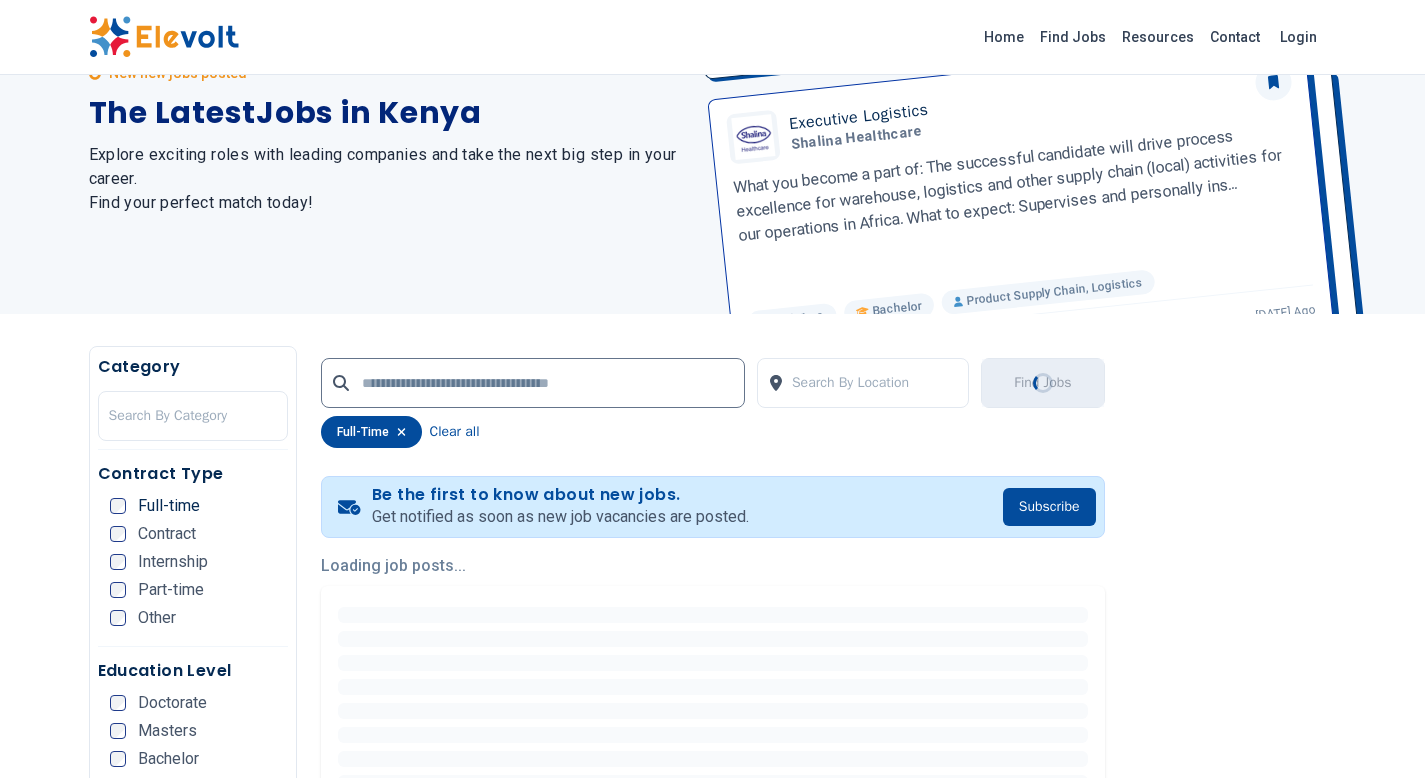 scroll, scrollTop: 0, scrollLeft: 0, axis: both 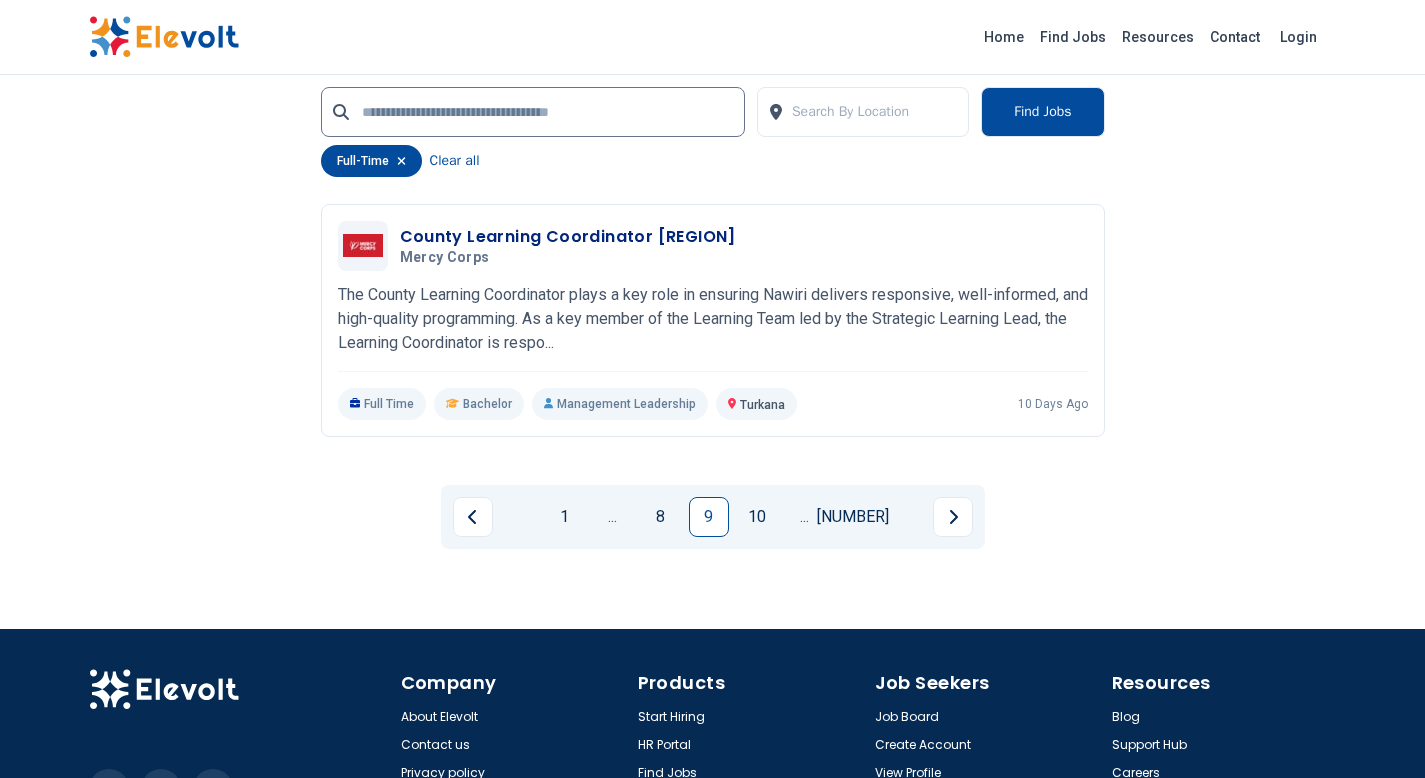 click on "10" at bounding box center [757, 517] 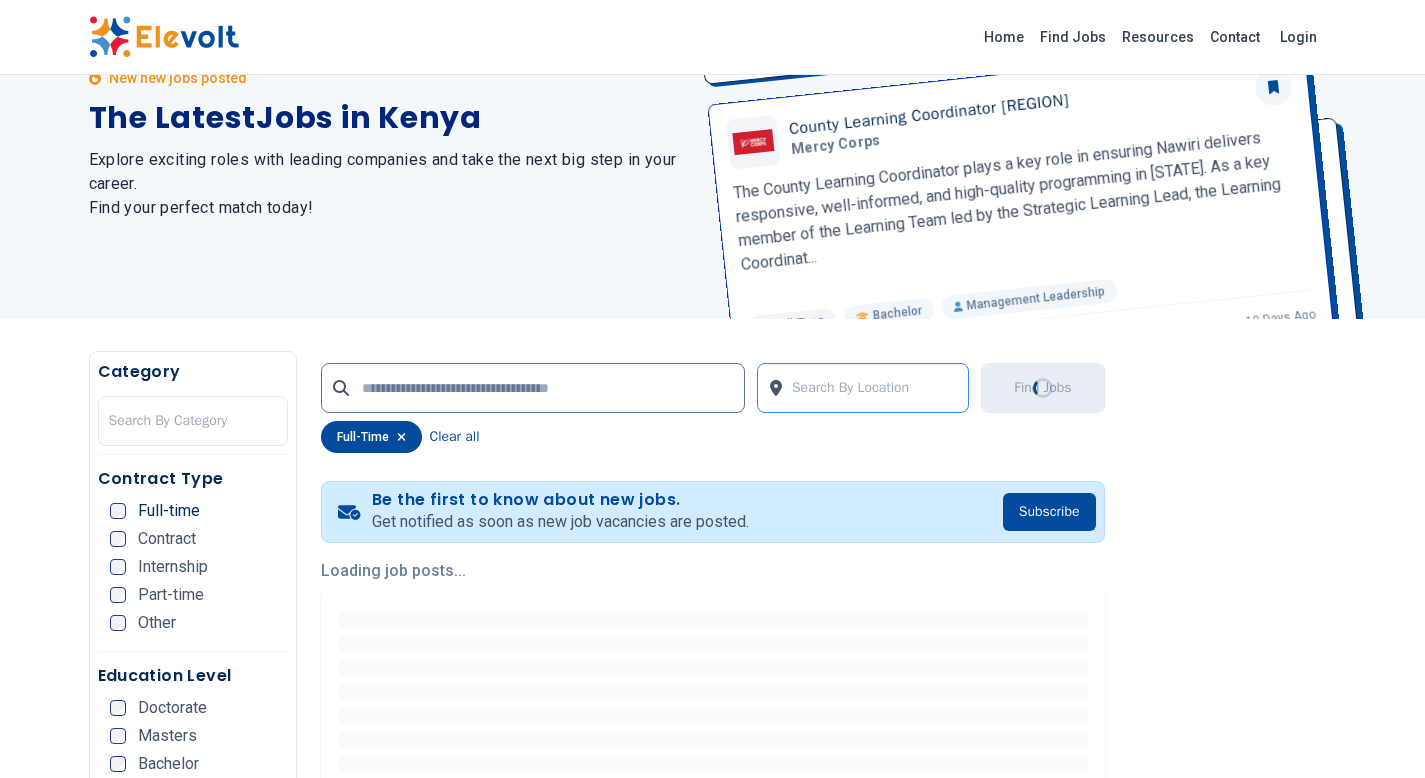 scroll, scrollTop: 0, scrollLeft: 0, axis: both 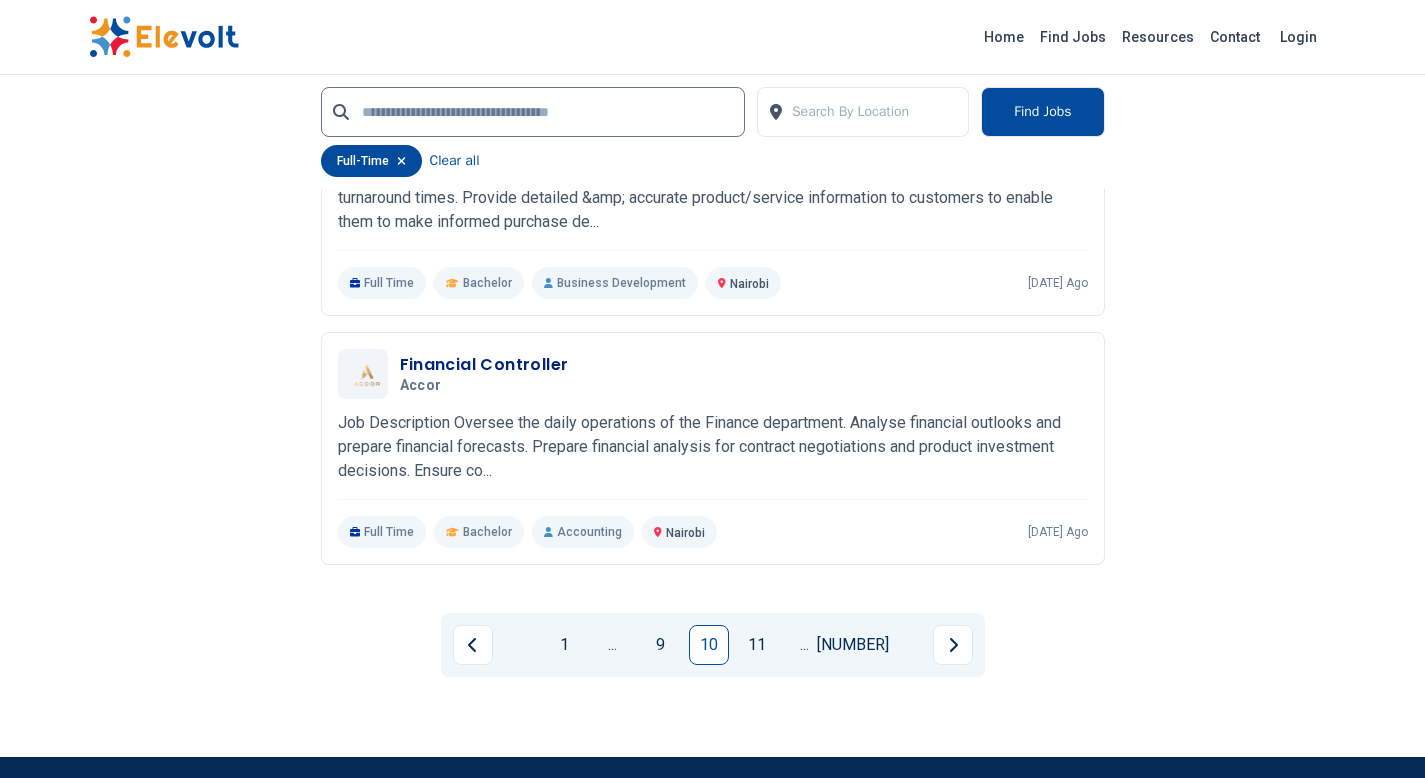 click on "11" at bounding box center [757, 645] 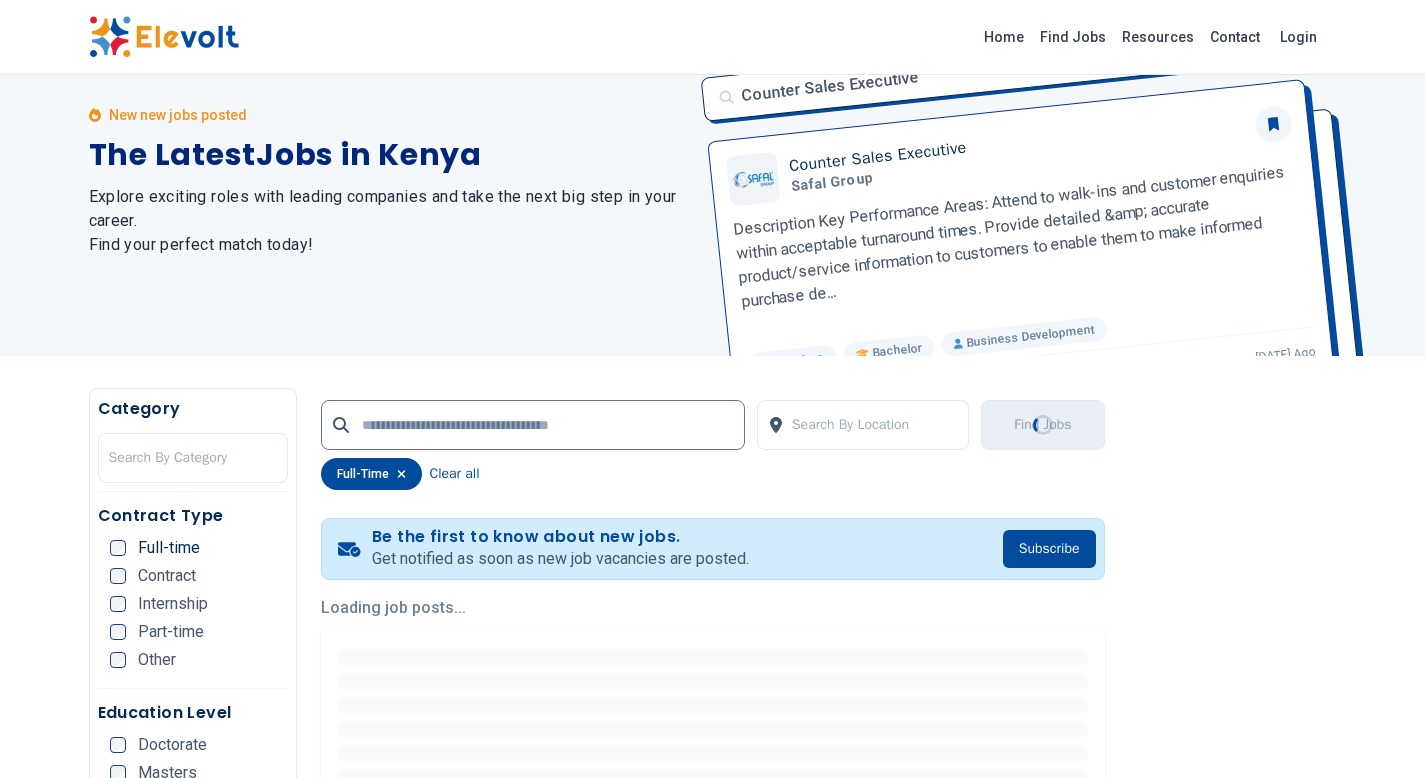 scroll, scrollTop: 0, scrollLeft: 0, axis: both 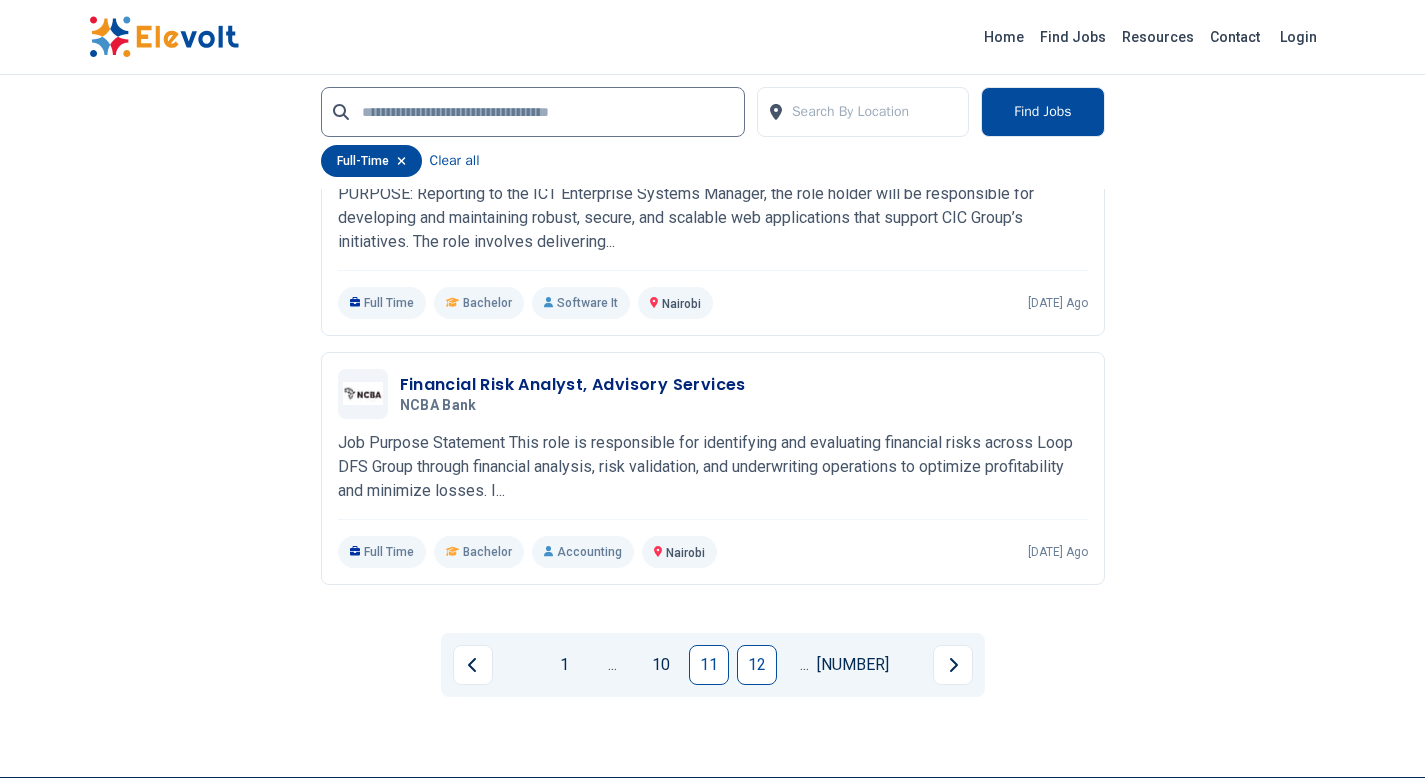 click on "12" at bounding box center (757, 665) 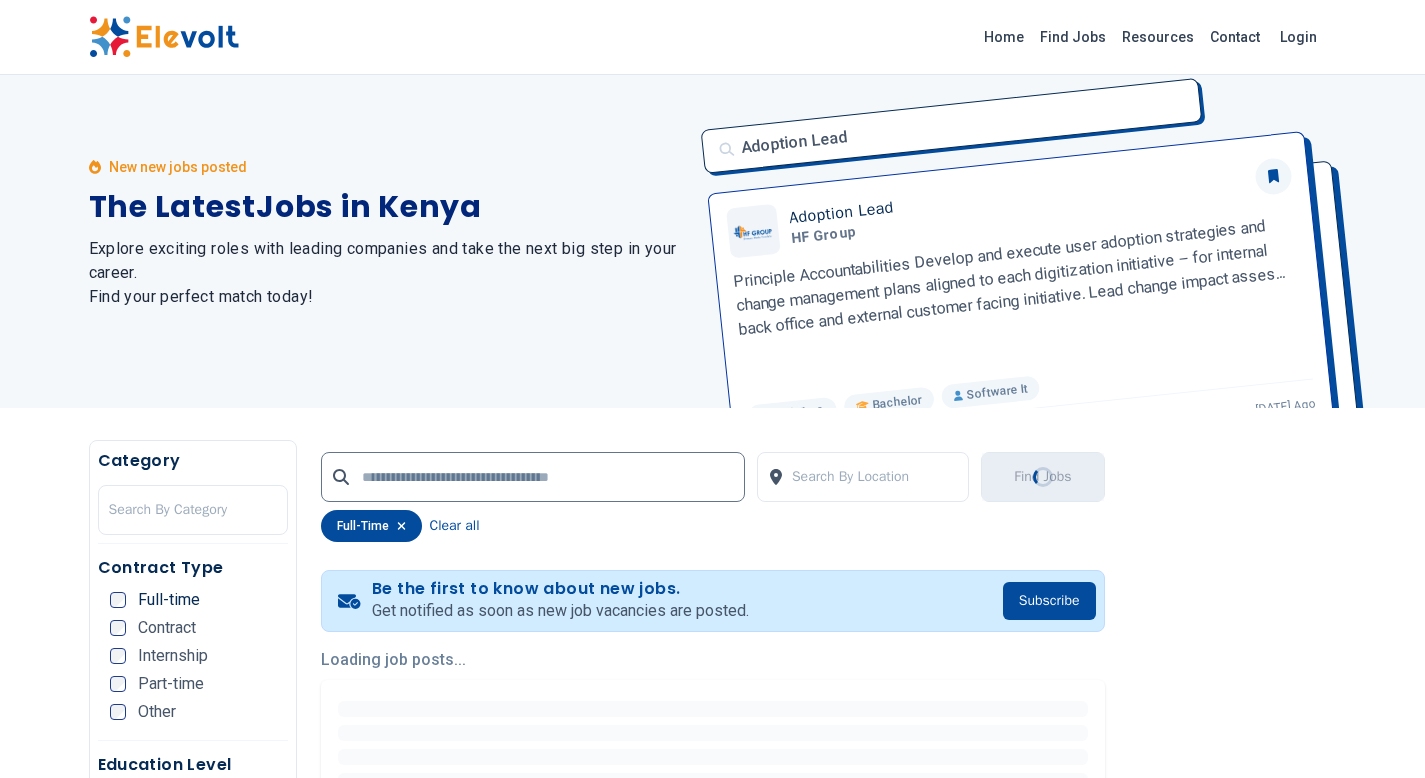scroll, scrollTop: 0, scrollLeft: 0, axis: both 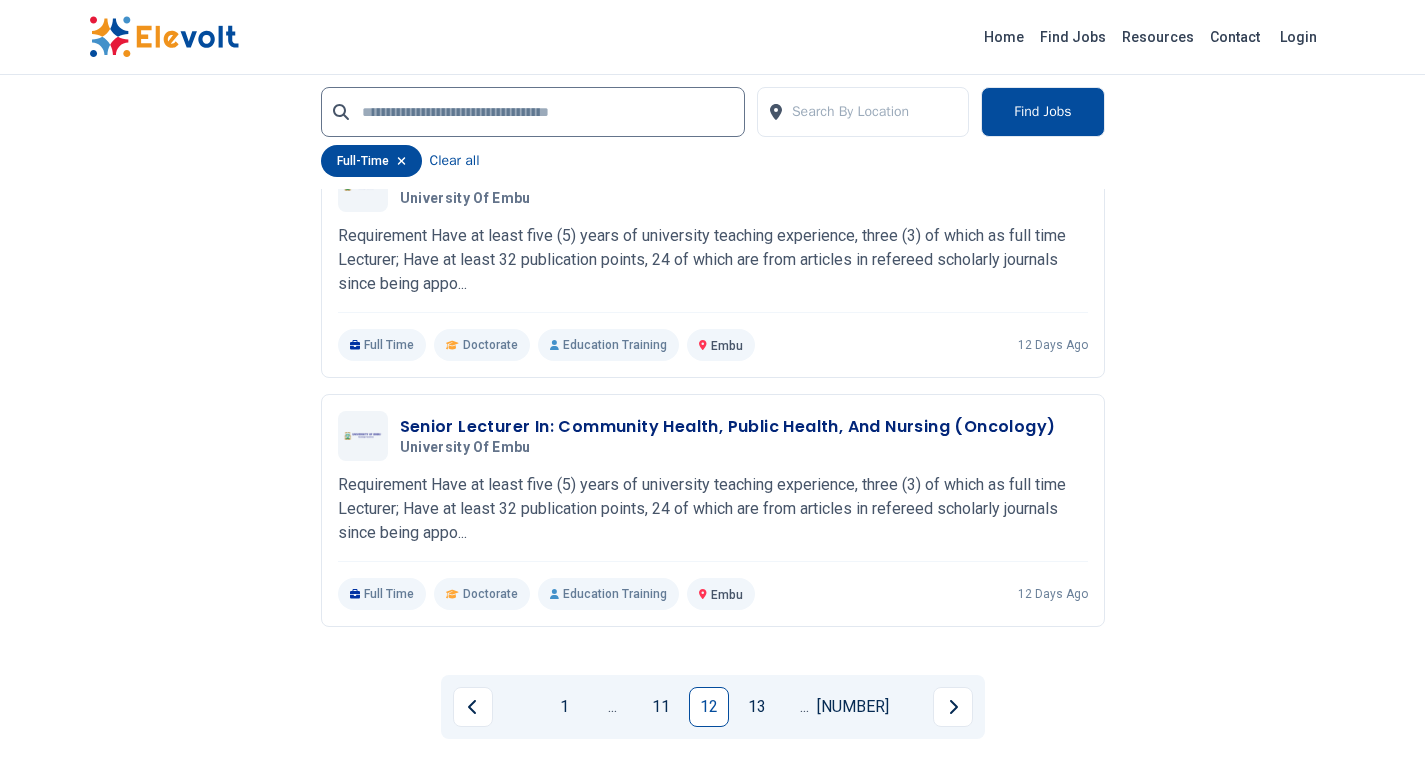 click on "13" at bounding box center [757, 707] 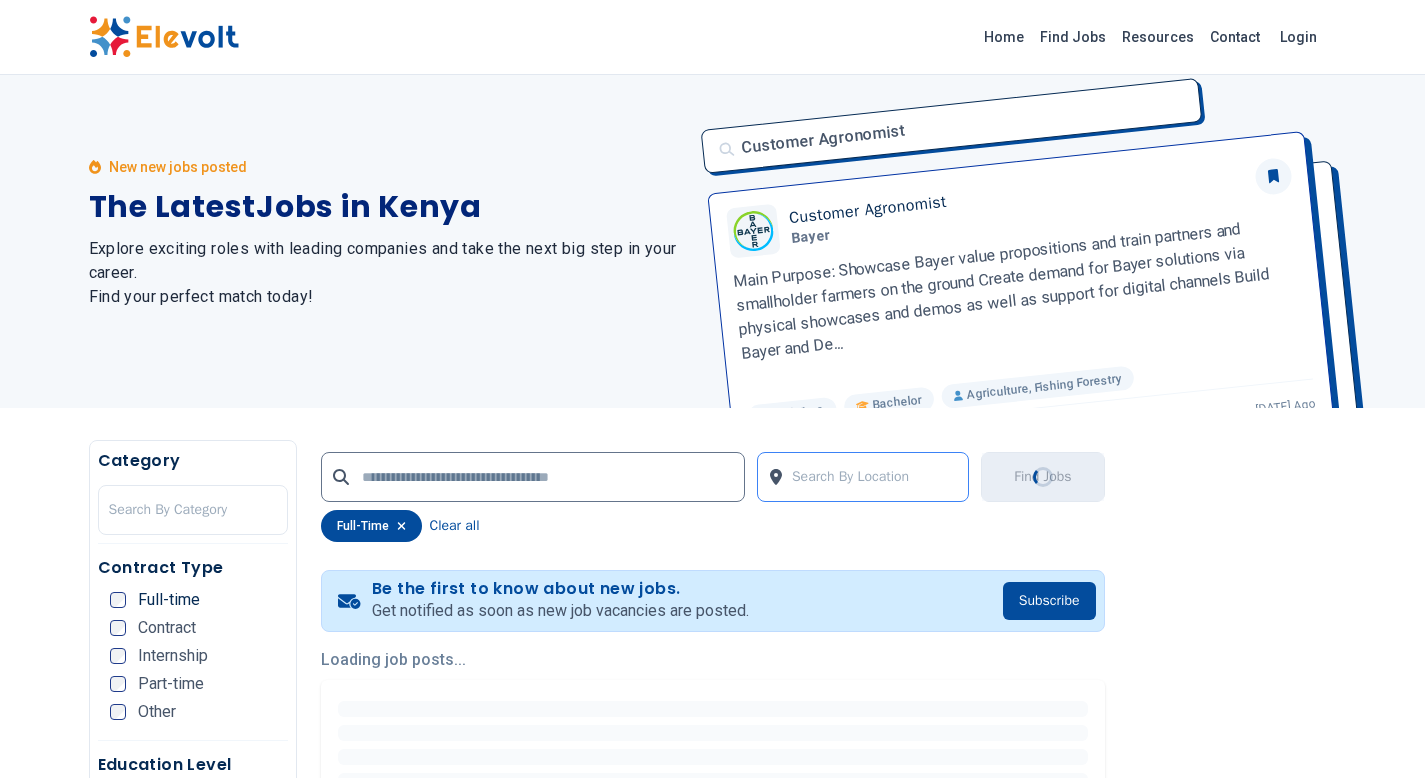 scroll, scrollTop: 0, scrollLeft: 0, axis: both 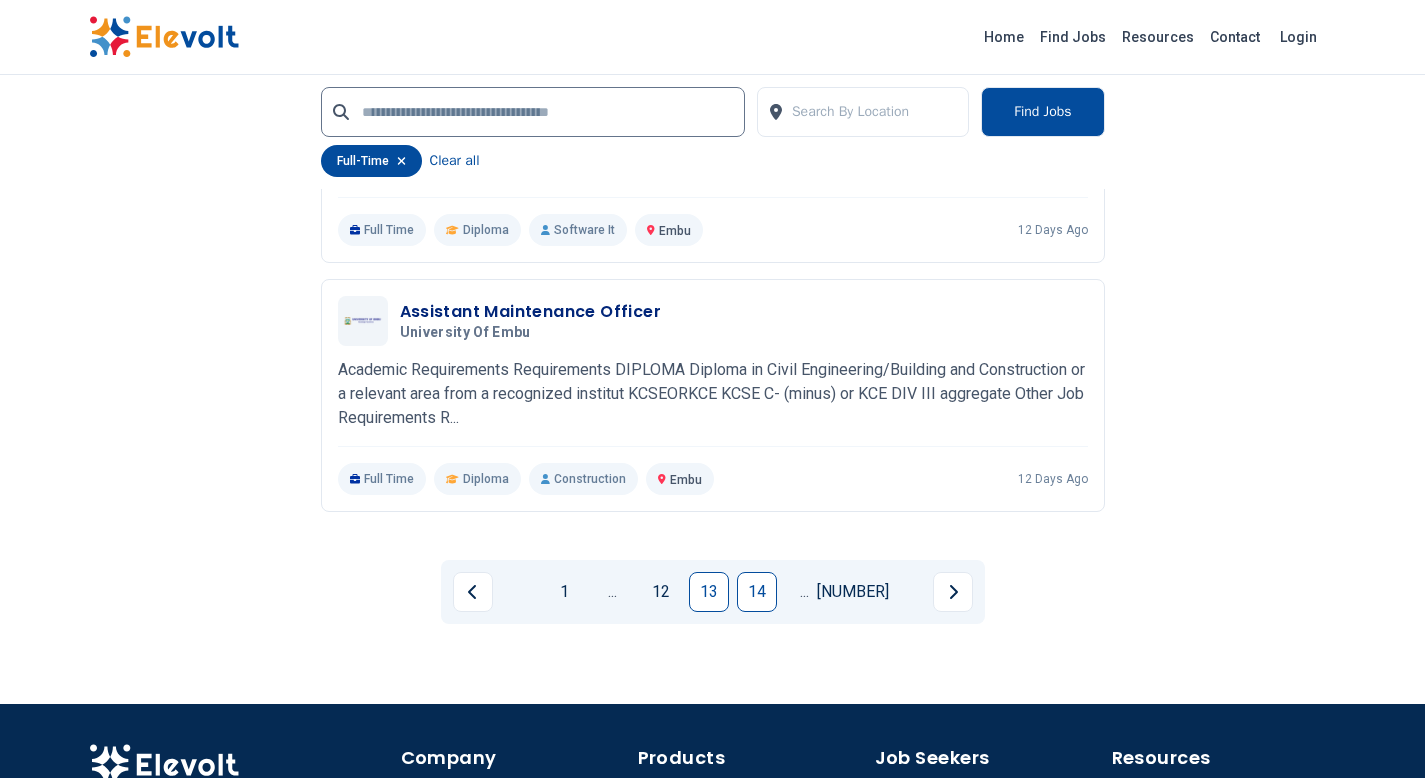 click on "14" at bounding box center (757, 592) 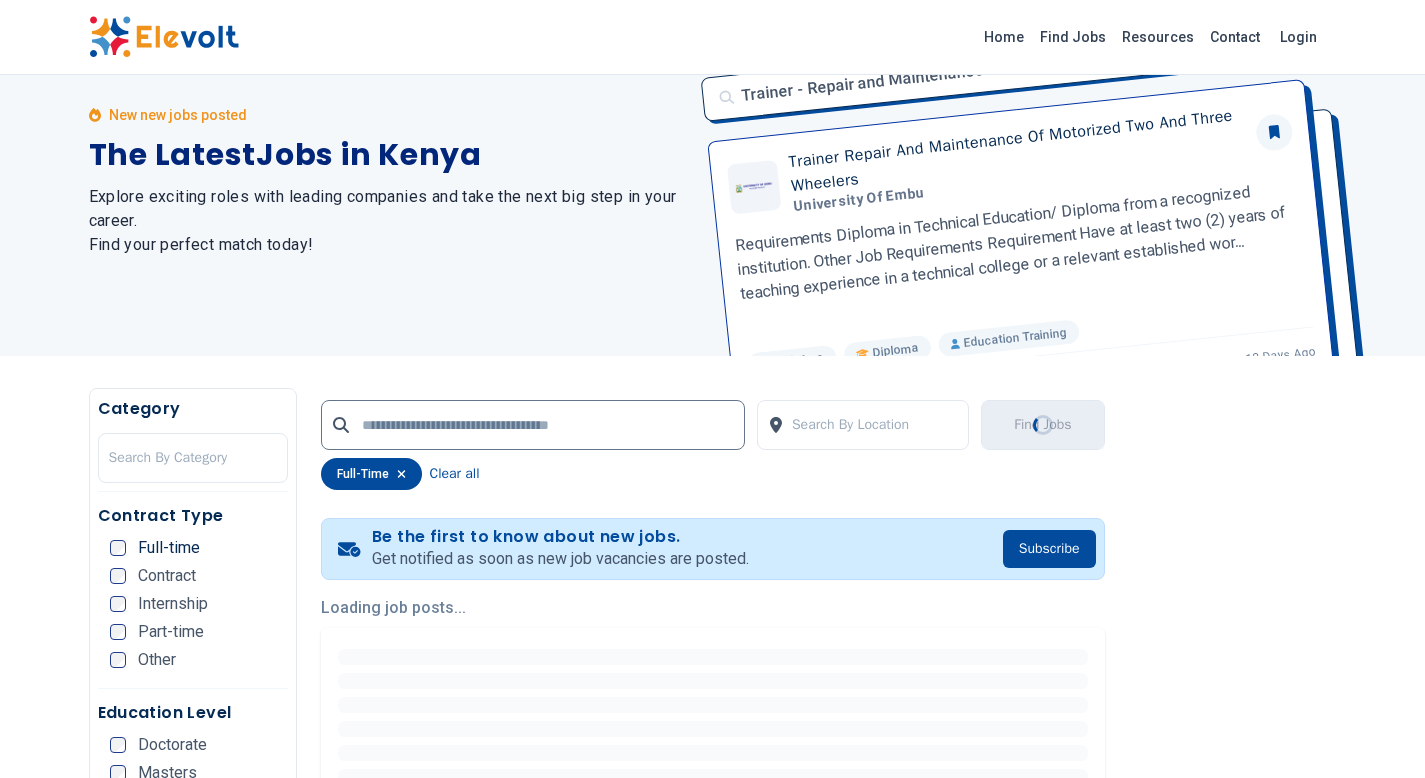 scroll, scrollTop: 0, scrollLeft: 0, axis: both 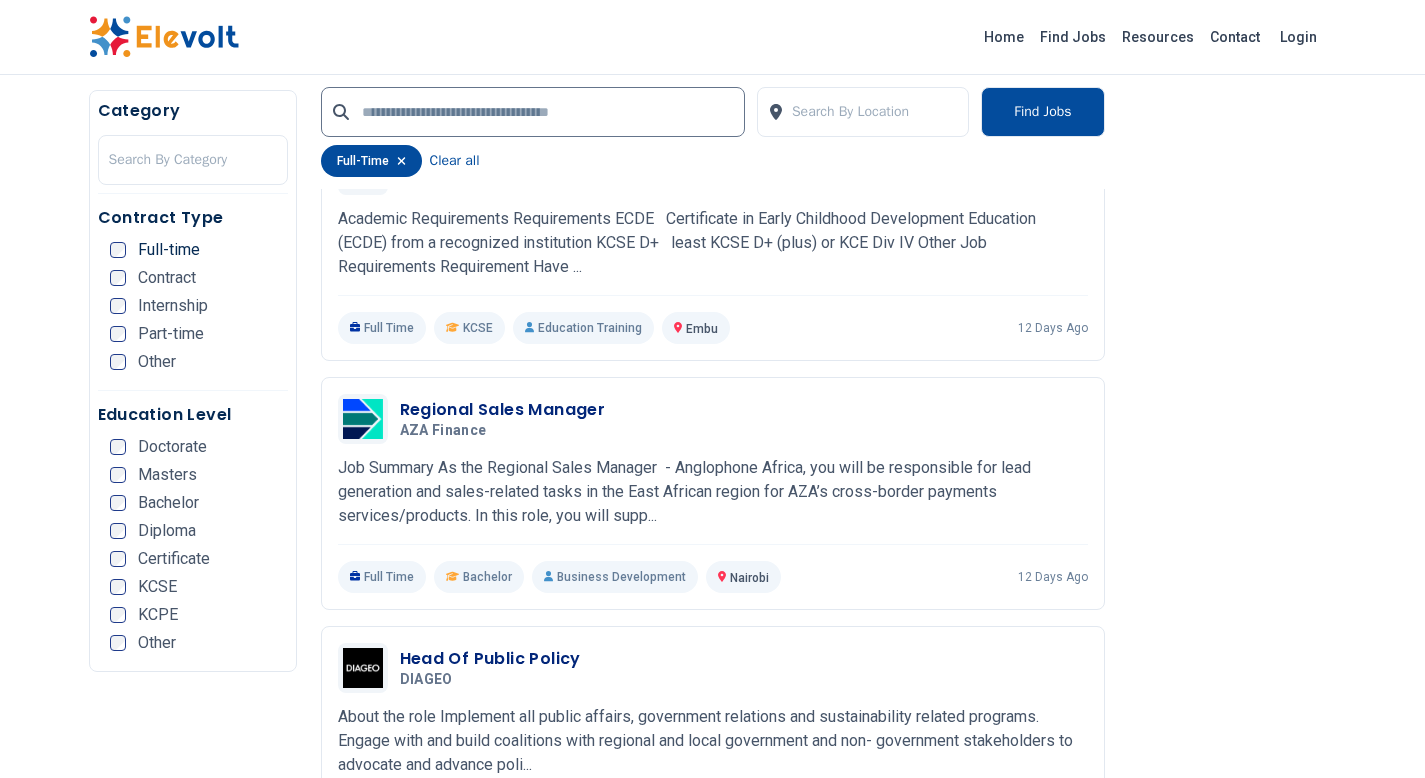 click on "503 new jobs posted The Latest Jobs in Kenya Explore exciting roles with leading companies and take the next big step in your career. Find your perfect match today! Sales Executive-Nairobi Sales Executive Nairobi MKOPA SOLAR
We are looking for Sales Executives in different regions to join our Sales Team as we scale up and drive digital and financial inclusion across our markets.
Your experience in Sales within FinTech, Microfinance, Telecommunications, FMC... Full Time Bachelor Business Development Nairobi 12 days ago Category Search By Category Contract Type Full-time Contract Internship Part-time Other Education Level Doctorate Masters Bachelor Diploma Certificate KCSE KCPE Other Search By Location Find Jobs full-time Clear all Be the first to know about new jobs. Get notified as soon as new job vacancies are posted. Subscribe Showing 503 jobs ECDE Teacher Grade 5/6 University of Embu 07/21/2025 08/20/2025 Embu KE Requirements
ECDE KCSE C- (minus) or KCE Div III" at bounding box center [712, 1345] 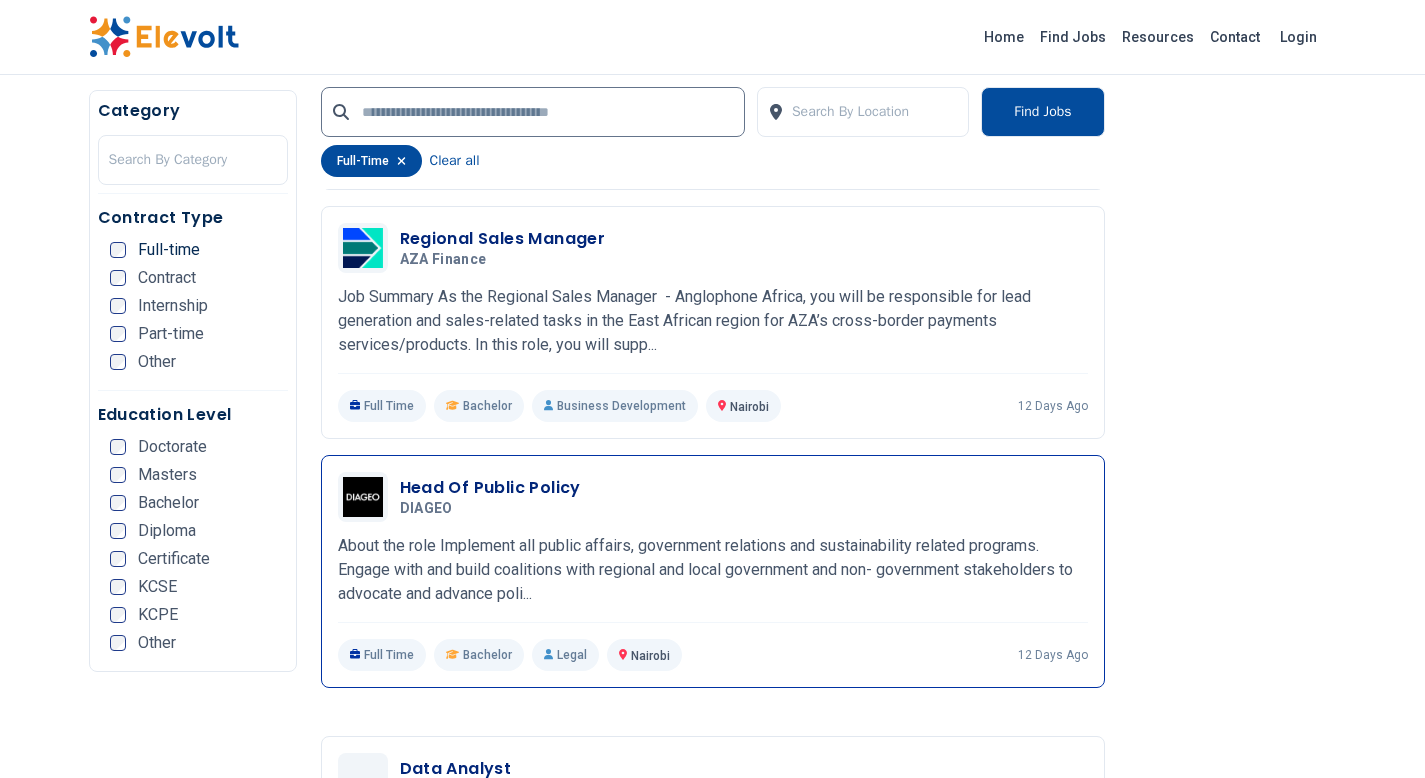 scroll, scrollTop: 1284, scrollLeft: 0, axis: vertical 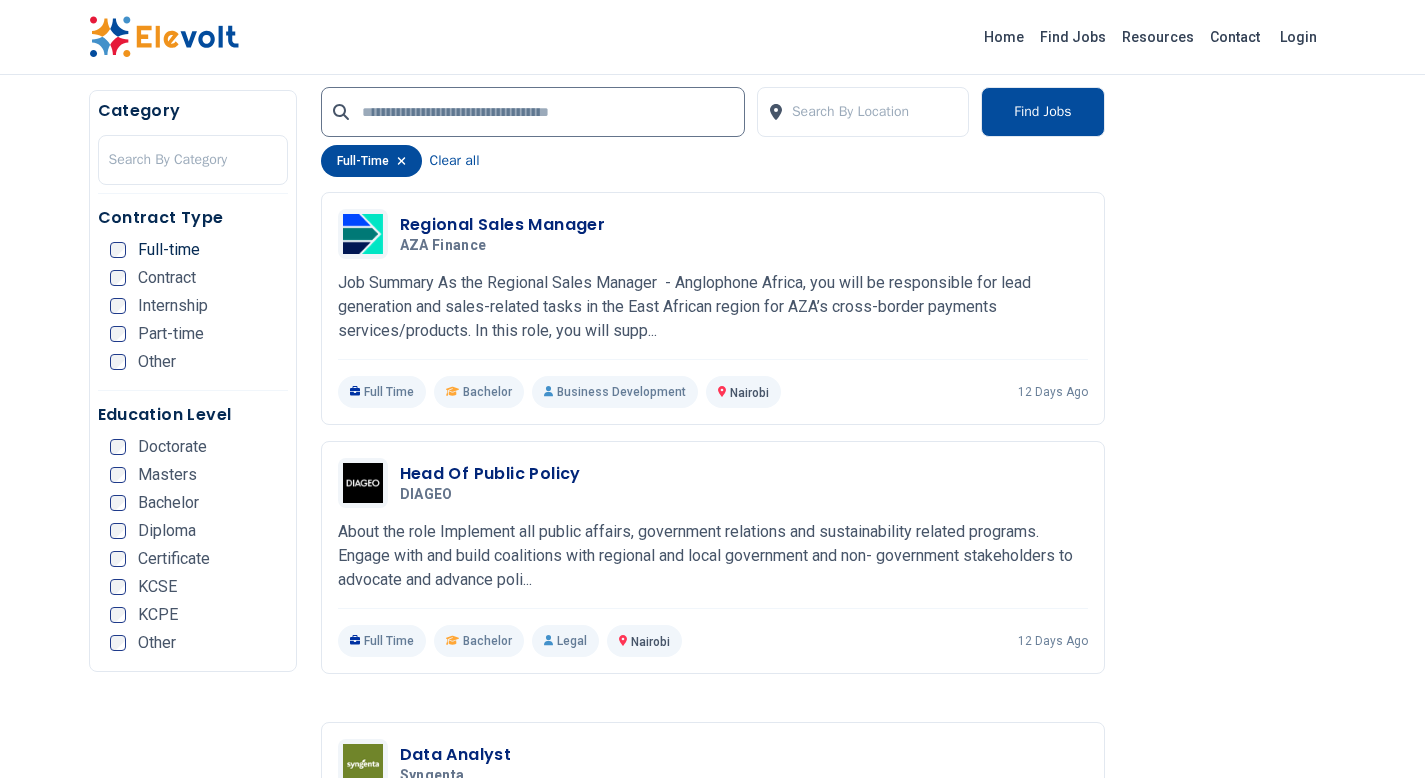 click on "503 new jobs posted The Latest   Jobs in   [COUNTRY] Explore exciting roles with leading companies and take the next big step in your career.  Find your perfect match today! Associate, Grants & Contracts Associate, Grants & Contracts Aga khan University Job Summary
The incumbent will support compliance, ethics, and biosafety processes for extramural research activities in East Africa. This role ensures adherence to institutional, national, and international research compliance requir...   Full Time   Bachelor   Accounting   [CITY] 12 days ago Category Search By Category Contract Type Full-time Contract Internship Part-time Other Education Level Doctorate Masters Bachelor Diploma Certificate KCSE KCPE Other Search By Location Find Jobs full-time Clear all Be the first to know about new jobs. Get notified as soon as new job vacancies are posted. Subscribe Showing 503 jobs ECDE Teacher   Grade 5/6 University of Embu 07/21/2025 08/20/2025 [CITY] KE Requirements
ECDE    KCSE C- (minus) or KCE Div III" at bounding box center (712, 1160) 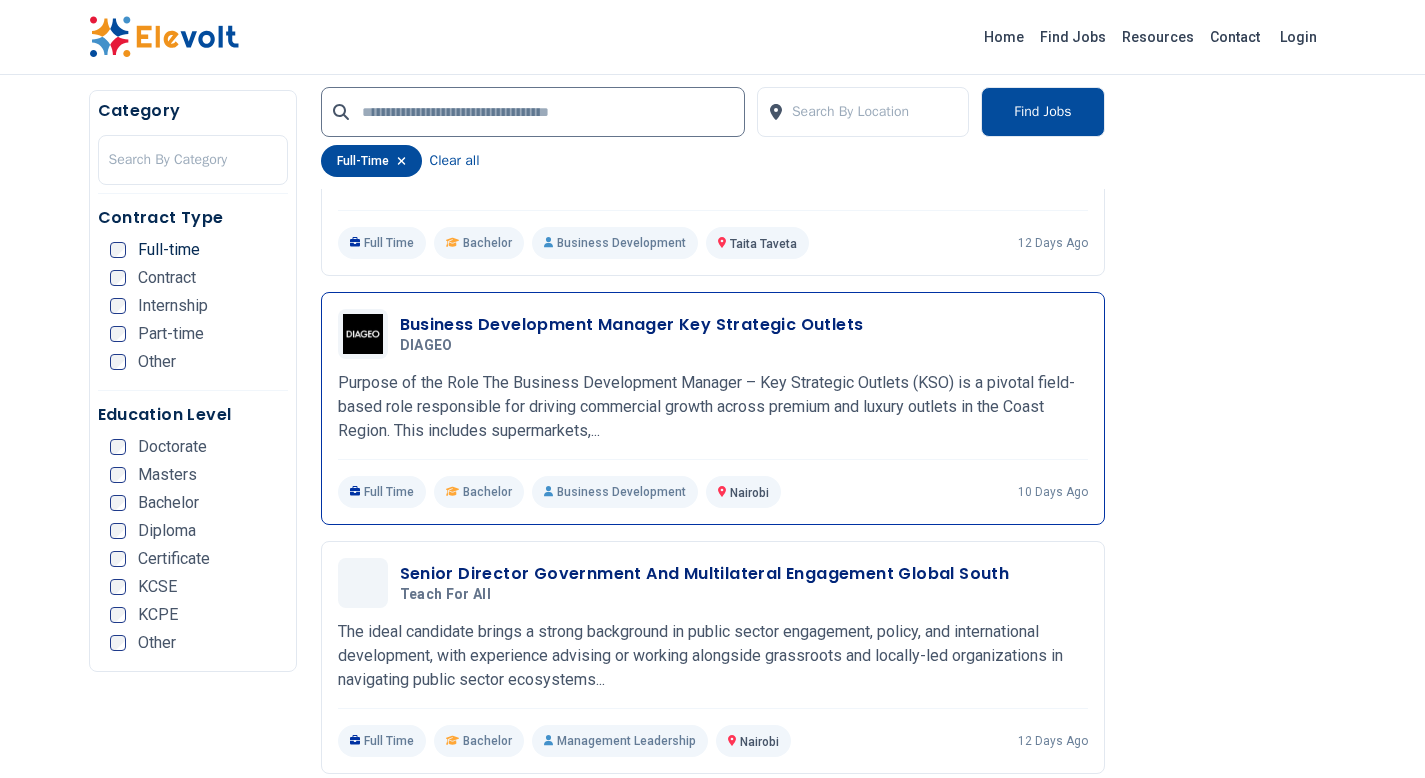 scroll, scrollTop: 1963, scrollLeft: 0, axis: vertical 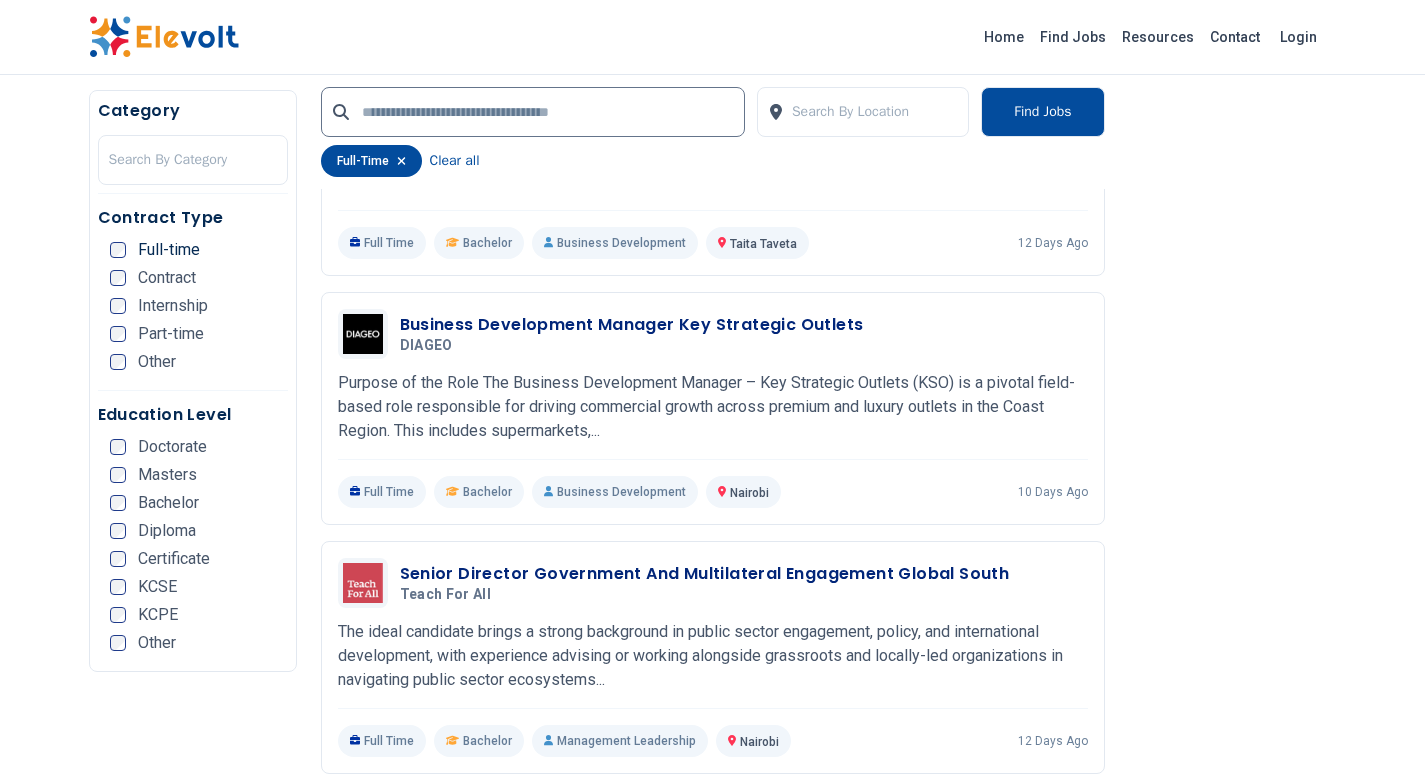 click on "[NUMBER] new jobs posted The Latest   Jobs in   [COUNTRY] Explore exciting roles with leading companies and take the next big step in your career.  Find your perfect match today! ECDE Teacher - Grade 5/6 ECDE Teacher   Grade 5/6 University of Embu Requirements
ECDE    Diploma in Early Childhood Development Education (ECDE) from a recognized institution
ECDE    KCSE C- (minus) or KCE Div III
Other Job Requirements
Requirement
Have at least three (3) years relevant ...   Full Time   Diploma   Education   Training   [CITY] 12 days ago Category Search By Category Contract Type Full-time Contract Internship Part-time Other Education Level Doctorate Masters Bachelor Diploma Certificate KCSE KCPE Other Search By Location Find Jobs full-time Clear all Be the first to know about new jobs. Get notified as soon as new job vacancies are posted. Subscribe Showing 503 jobs ECDE Teacher   Grade 5/6 University of Embu 07/21/2025 08/20/2025 [CITY] [COUNTRY] Requirements
ECDE    KCSE C- (minus) or KCE Div III" at bounding box center [712, 481] 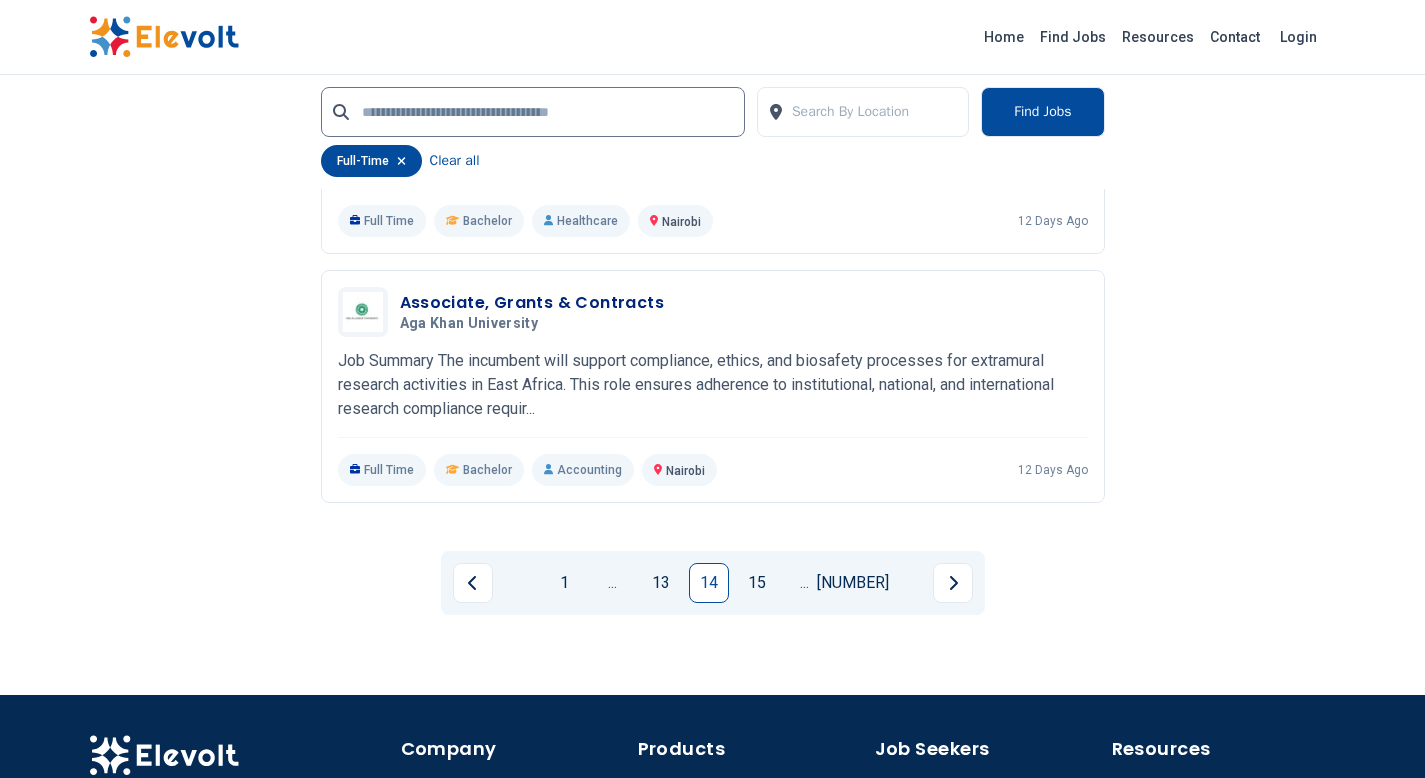scroll, scrollTop: 4291, scrollLeft: 0, axis: vertical 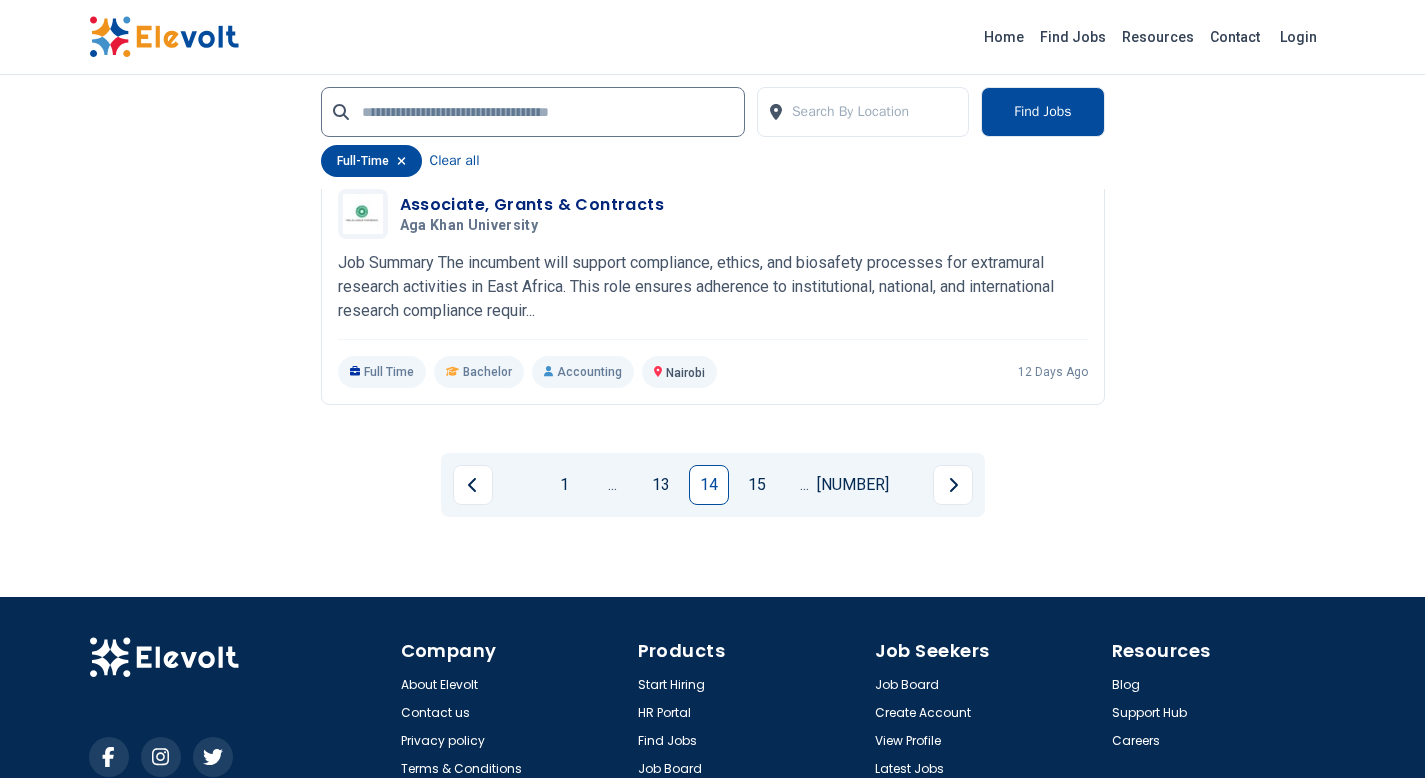 click on "15" at bounding box center [757, 485] 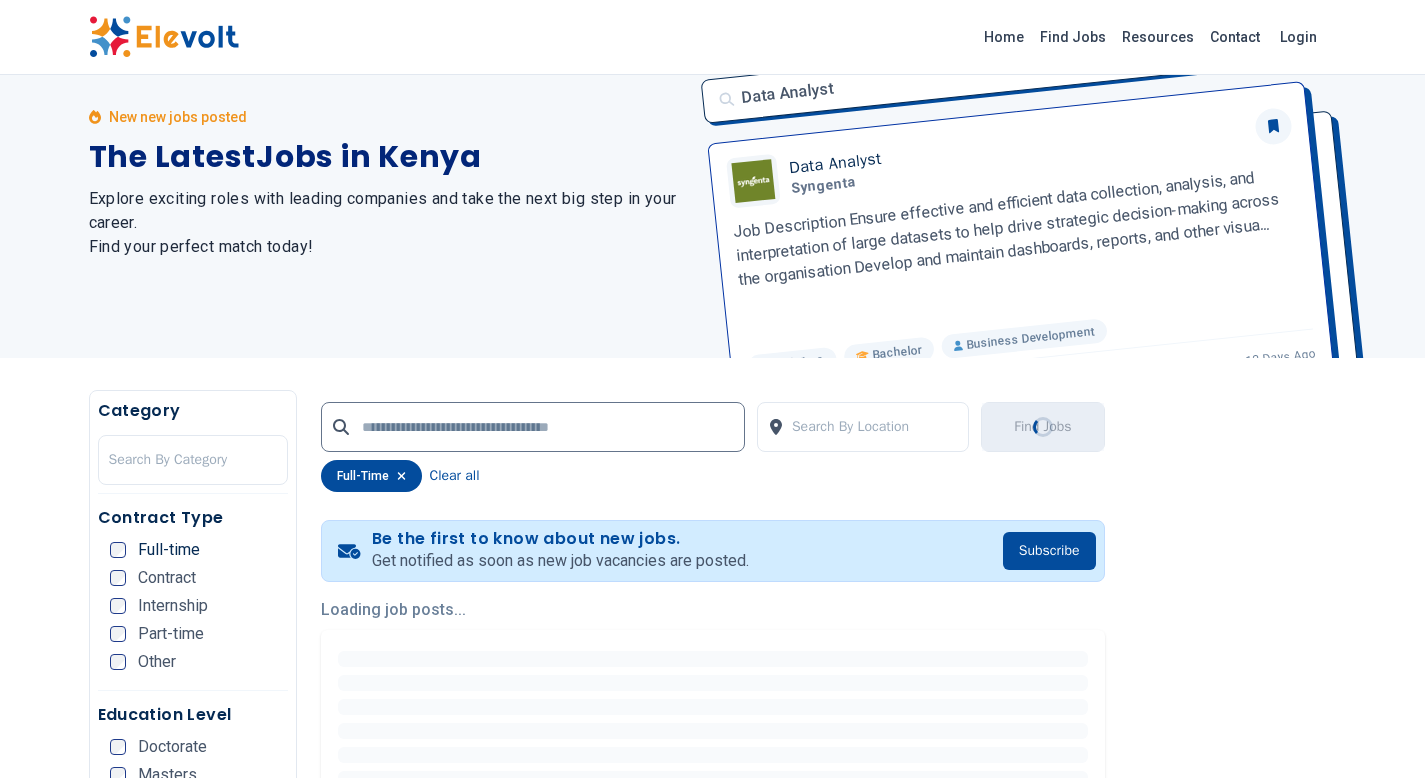 scroll, scrollTop: 0, scrollLeft: 0, axis: both 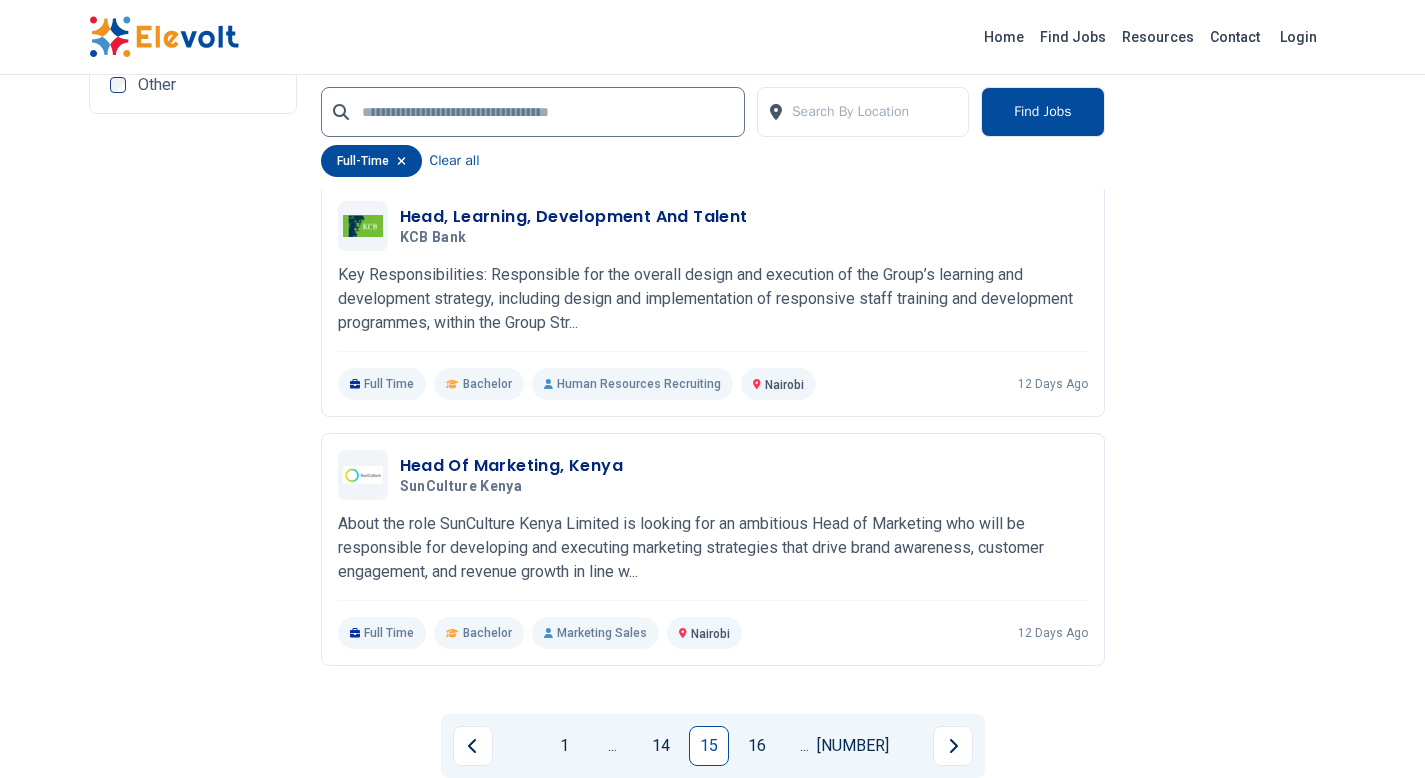 click on "[NUMBER] new jobs posted The Latest Jobs in Kenya Explore exciting roles with leading companies and take the next big step in your career. Find your perfect match today! Head, Learning, Development and Talent Head, Learning, Development And Talent KCB Bank Key Responsibilities:
Responsible for the overall design and execution of the Group’s learning and development strategy, including design and implementation of responsive staff training and development programmes, within the Group Str... Full Time Bachelor Human Resources Recruiting Nairobi [NUMBER] days ago Category Search By Category Contract Type Full-time Contract Internship Part-time Other Education Level Doctorate Masters Bachelor Diploma Certificate KCSE KCPE Other Search By Location Find Jobs full-time Clear all Be the first to know about new jobs. Get notified as soon as new job vacancies are posted. Subscribe Showing [NUMBER] jobs Administration Officer Equity Afya Equity Bank [DATE] [DATE] Nairobi KE
Key Responsibilities:" at bounding box center (712, -1502) 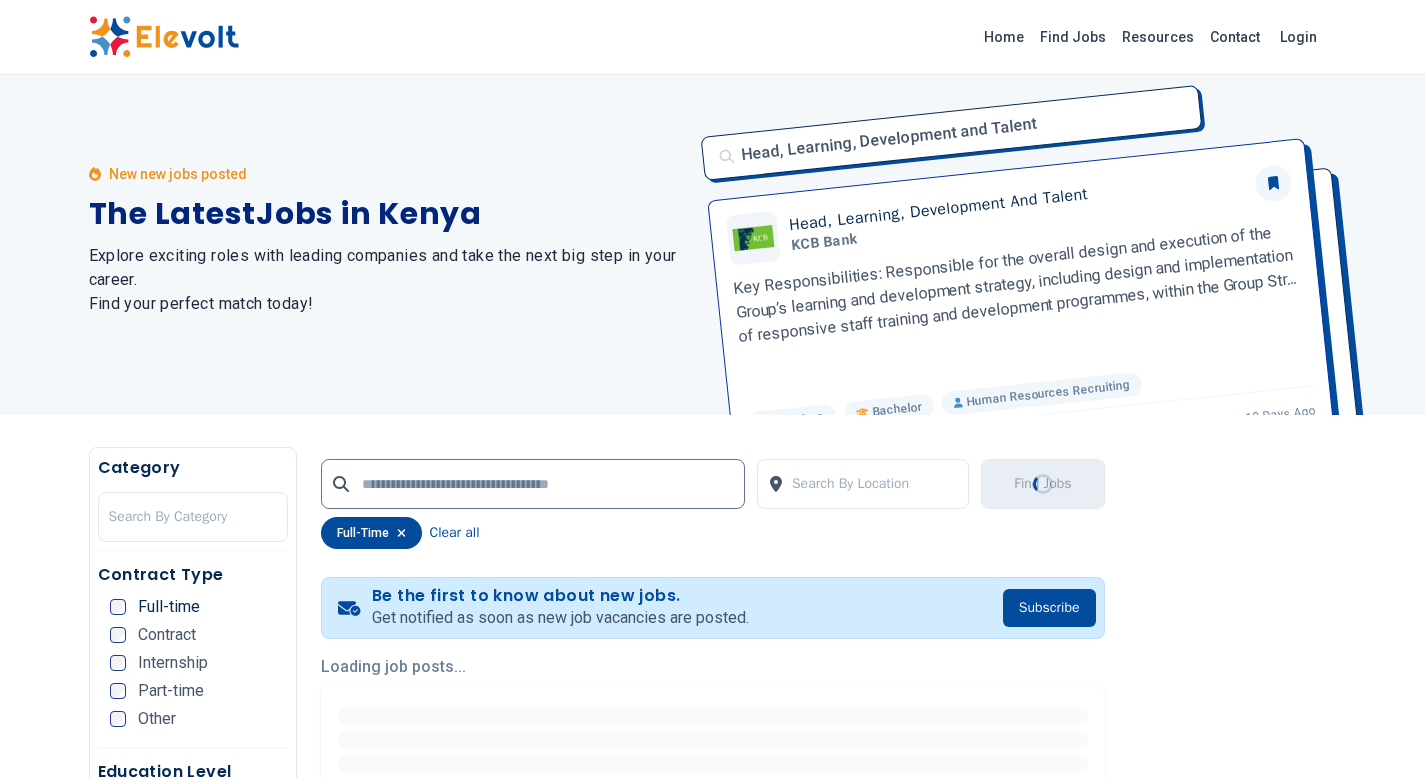 scroll, scrollTop: 3, scrollLeft: 0, axis: vertical 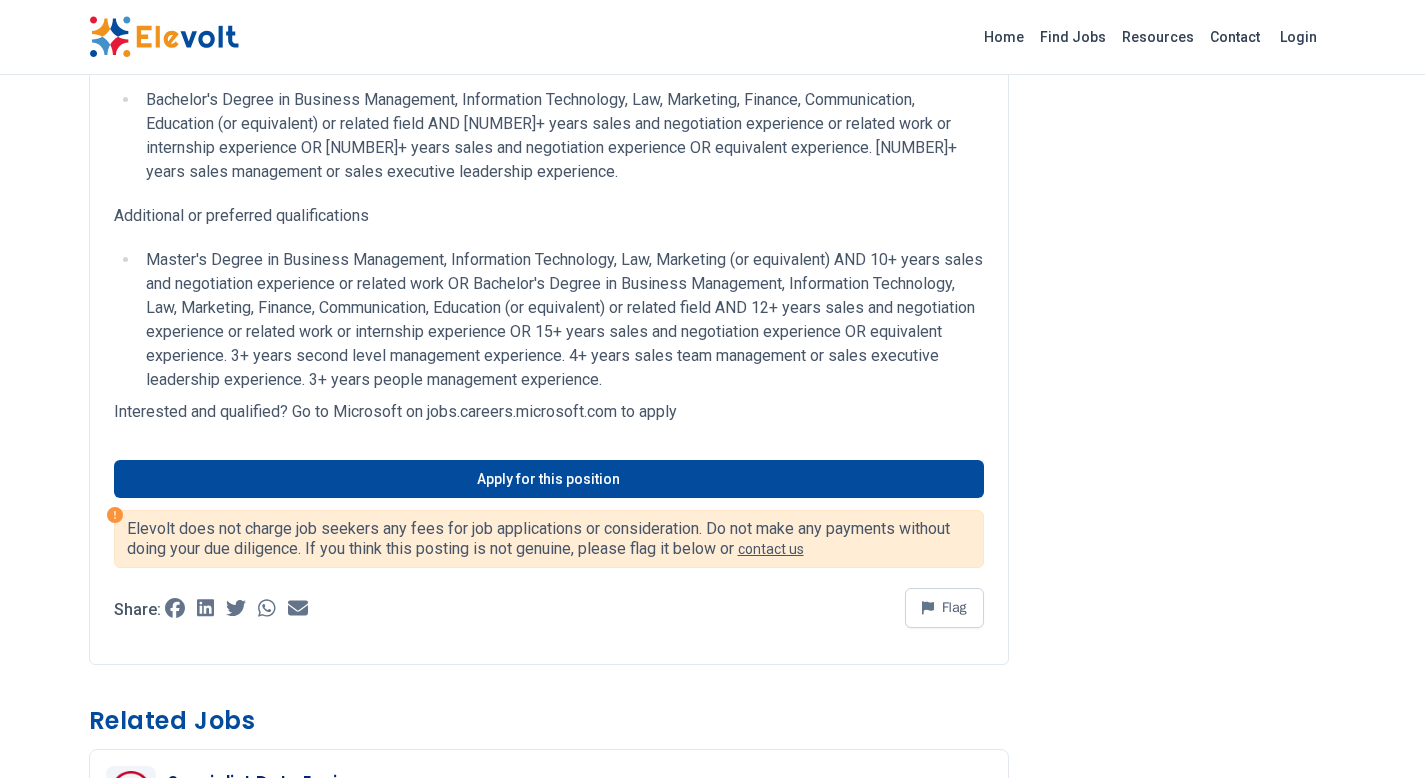 click on "Master's Degree in Business Management, Information Technology, Law, Marketing (or equivalent) AND 10+ years sales and negotiation experience or related work OR Bachelor's Degree in Business Management, Information Technology, Law, Marketing, Finance, Communication, Education (or equivalent) or related field AND 12+ years sales and negotiation experience or related work or internship experience OR 15+ years sales and negotiation experience OR equivalent experience. 3+ years second level management experience. 4+ years sales team management or sales executive leadership experience. 3+ years people management experience." at bounding box center [562, 320] 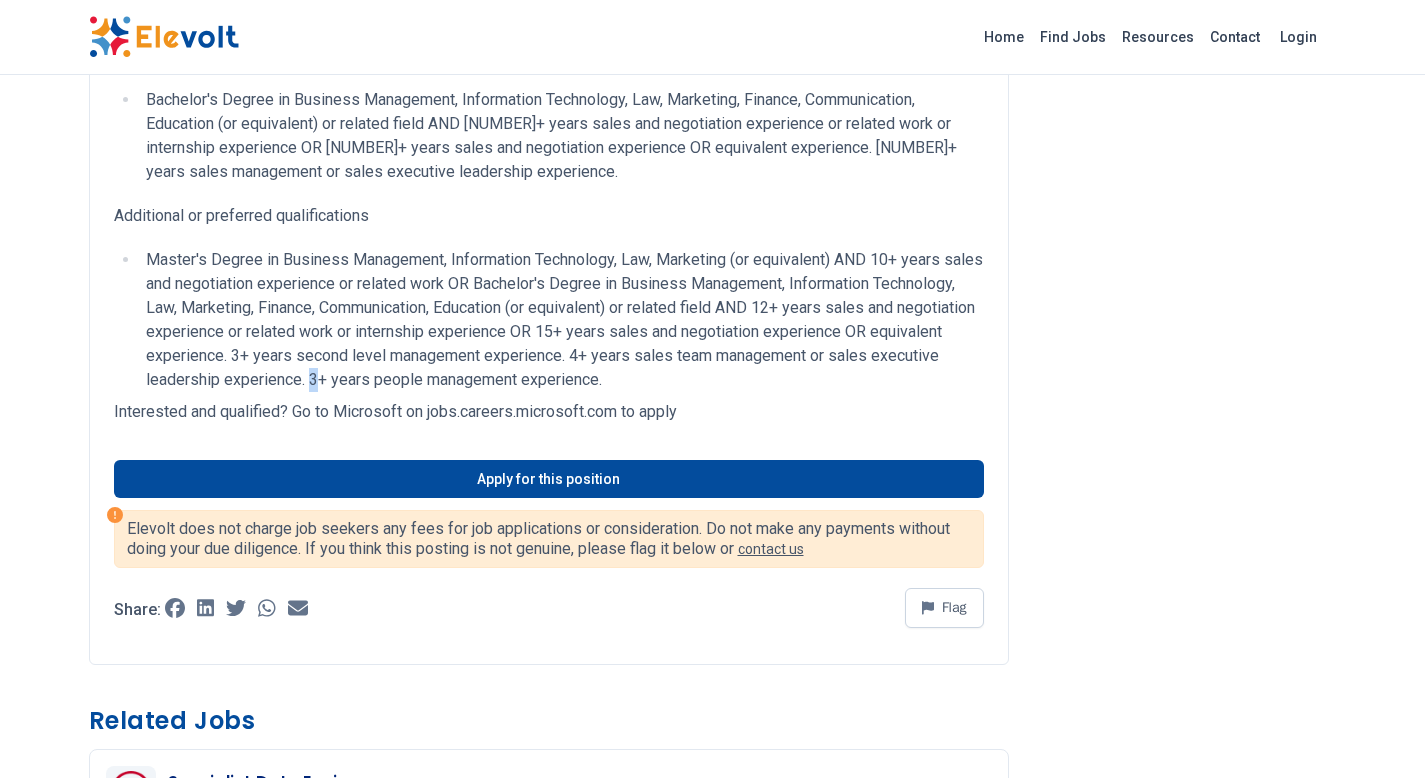 click on "Master's Degree in Business Management, Information Technology, Law, Marketing (or equivalent) AND 10+ years sales and negotiation experience or related work OR Bachelor's Degree in Business Management, Information Technology, Law, Marketing, Finance, Communication, Education (or equivalent) or related field AND 12+ years sales and negotiation experience or related work or internship experience OR 15+ years sales and negotiation experience OR equivalent experience. 3+ years second level management experience. 4+ years sales team management or sales executive leadership experience. 3+ years people management experience." at bounding box center [562, 320] 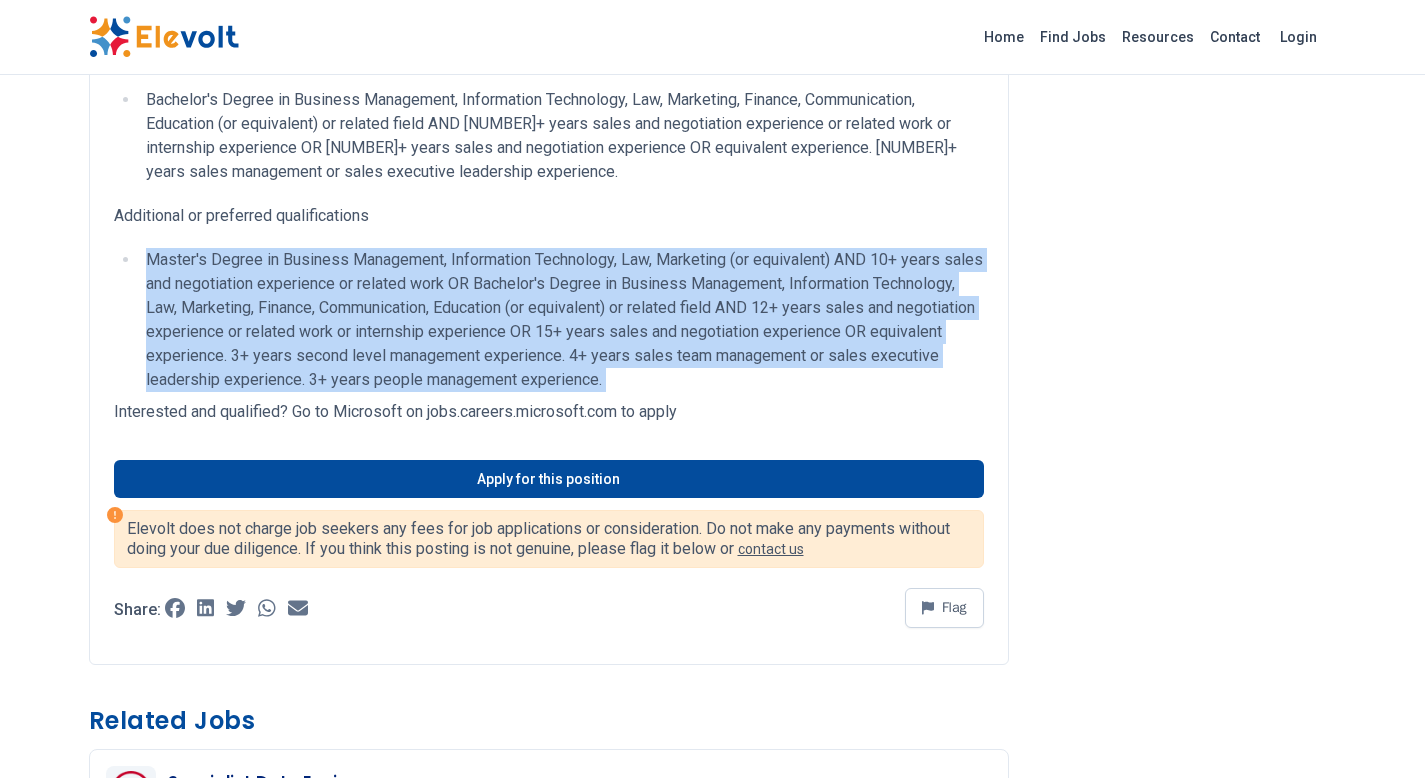 click on "Master's Degree in Business Management, Information Technology, Law, Marketing (or equivalent) AND 10+ years sales and negotiation experience or related work OR Bachelor's Degree in Business Management, Information Technology, Law, Marketing, Finance, Communication, Education (or equivalent) or related field AND 12+ years sales and negotiation experience or related work or internship experience OR 15+ years sales and negotiation experience OR equivalent experience. 3+ years second level management experience. 4+ years sales team management or sales executive leadership experience. 3+ years people management experience." at bounding box center [562, 320] 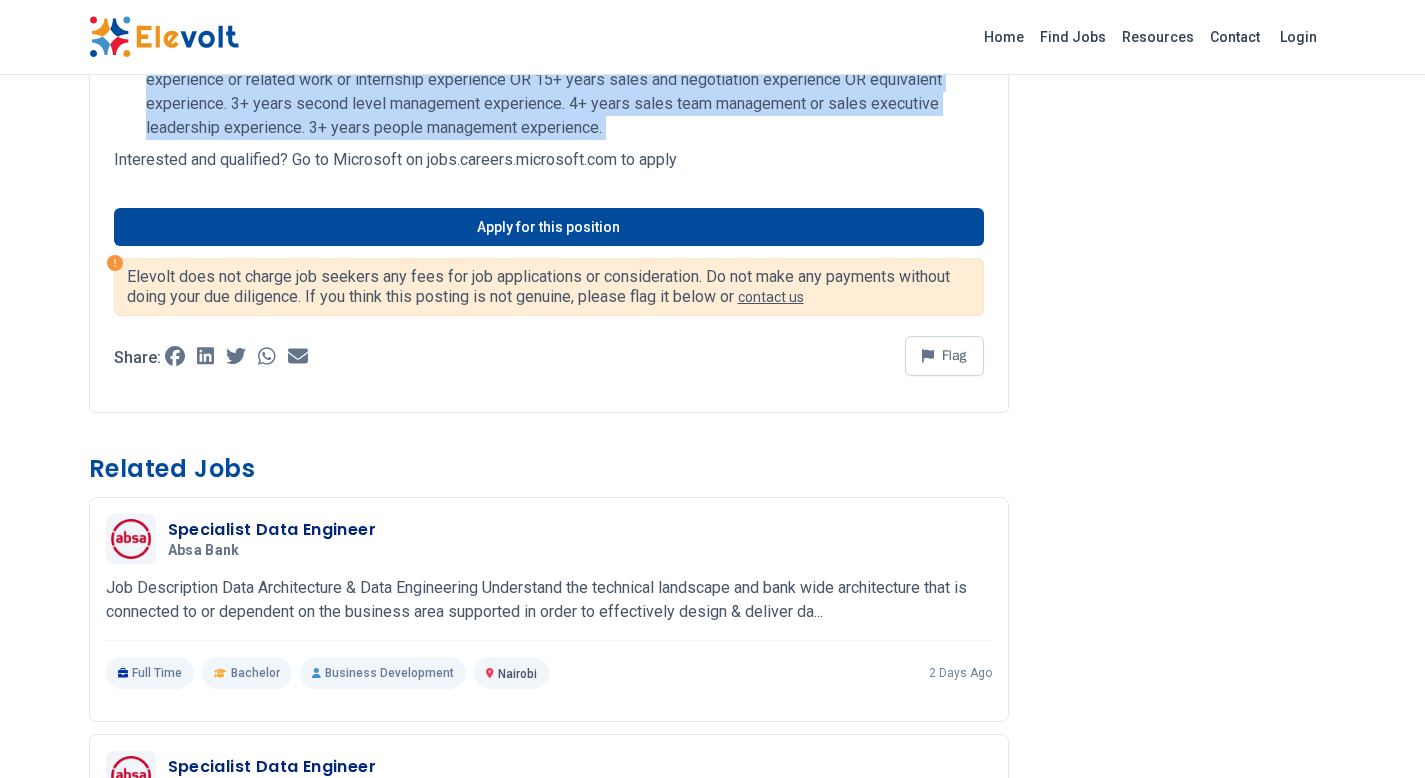 scroll, scrollTop: 2619, scrollLeft: 0, axis: vertical 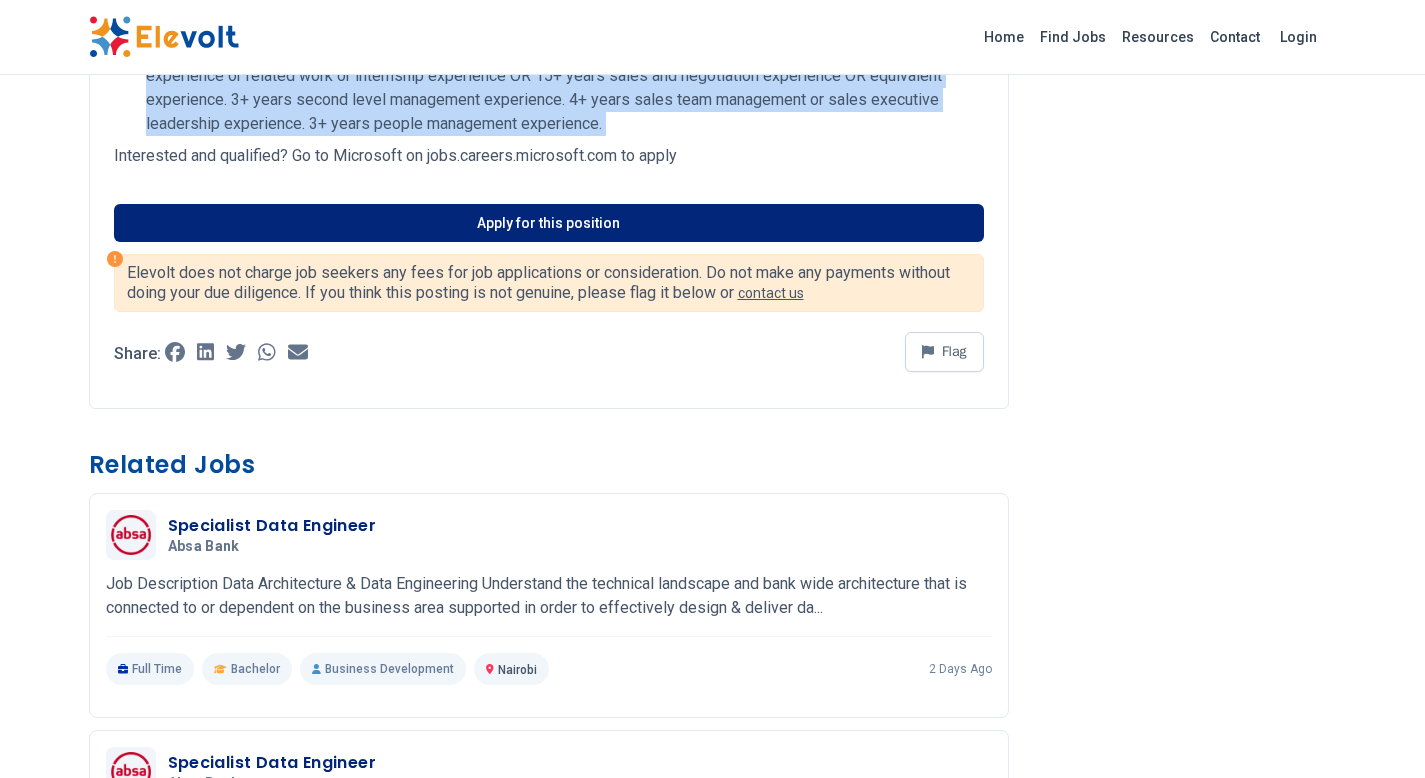 click on "Apply for this position" at bounding box center [549, 223] 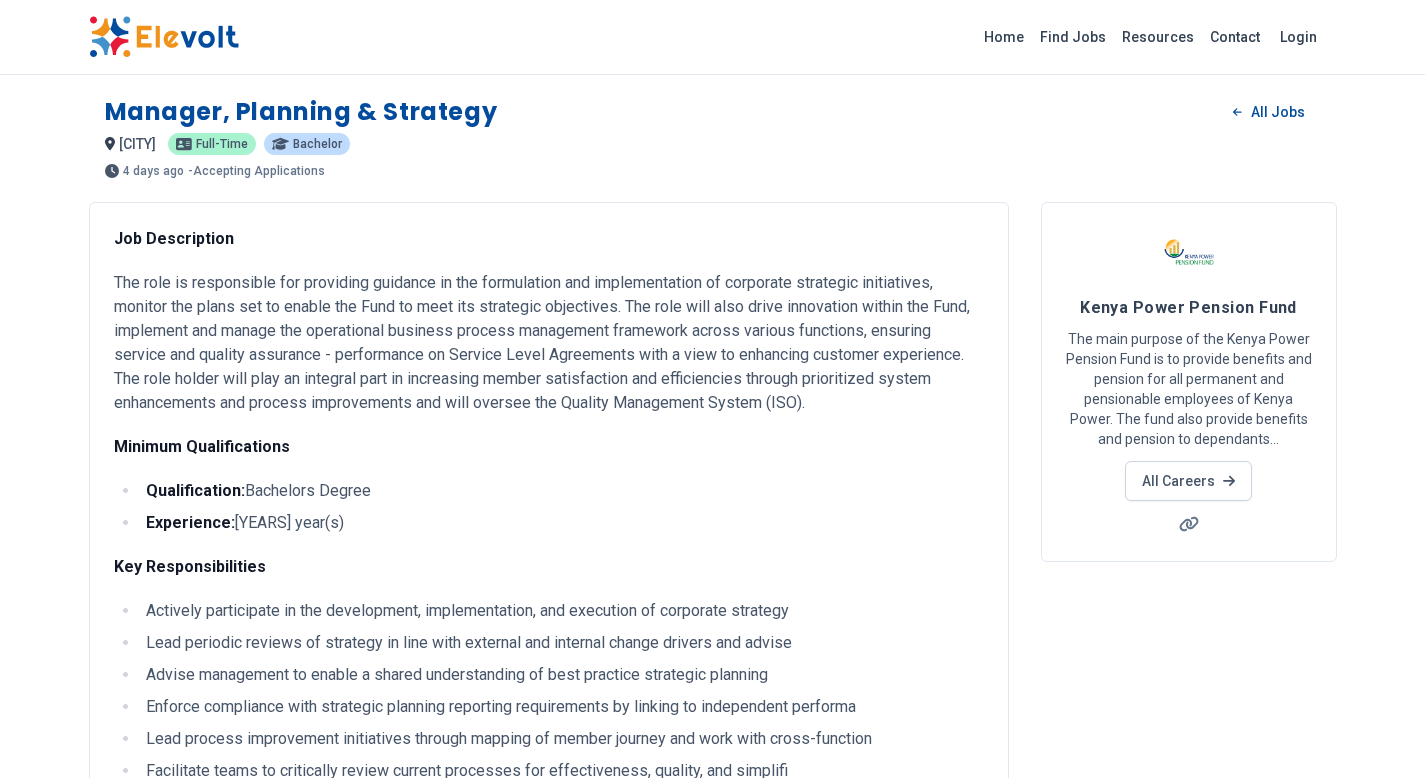 scroll, scrollTop: 0, scrollLeft: 0, axis: both 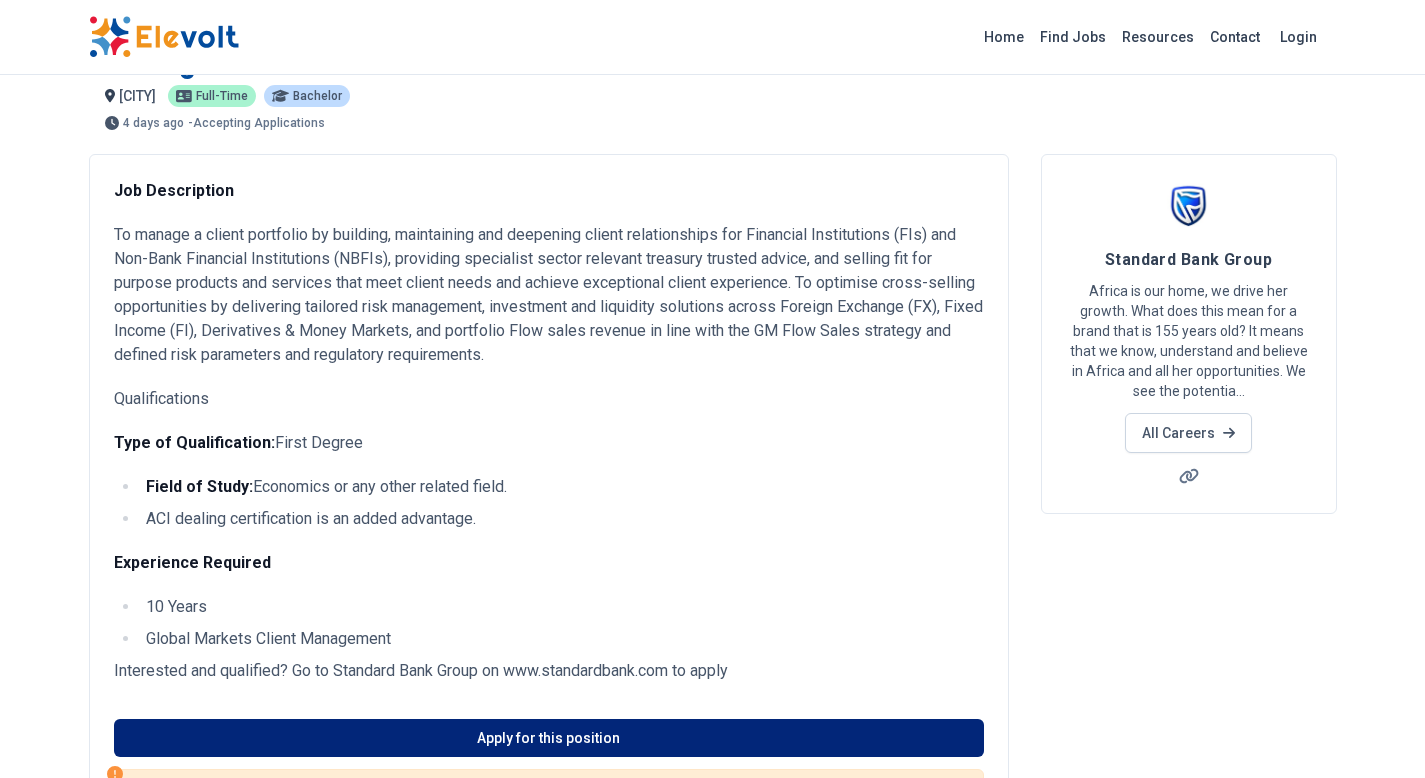click on "Apply for this position" at bounding box center (549, 738) 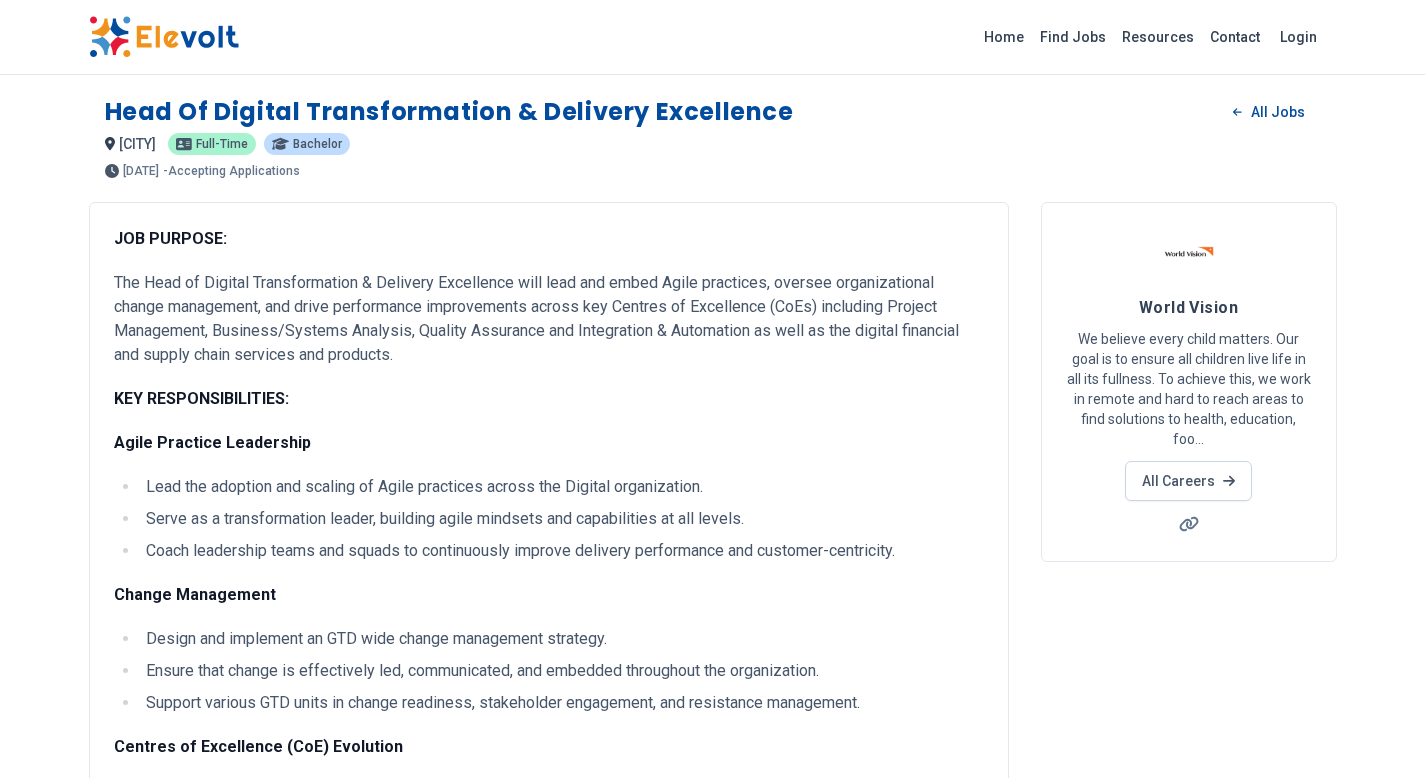 scroll, scrollTop: 0, scrollLeft: 0, axis: both 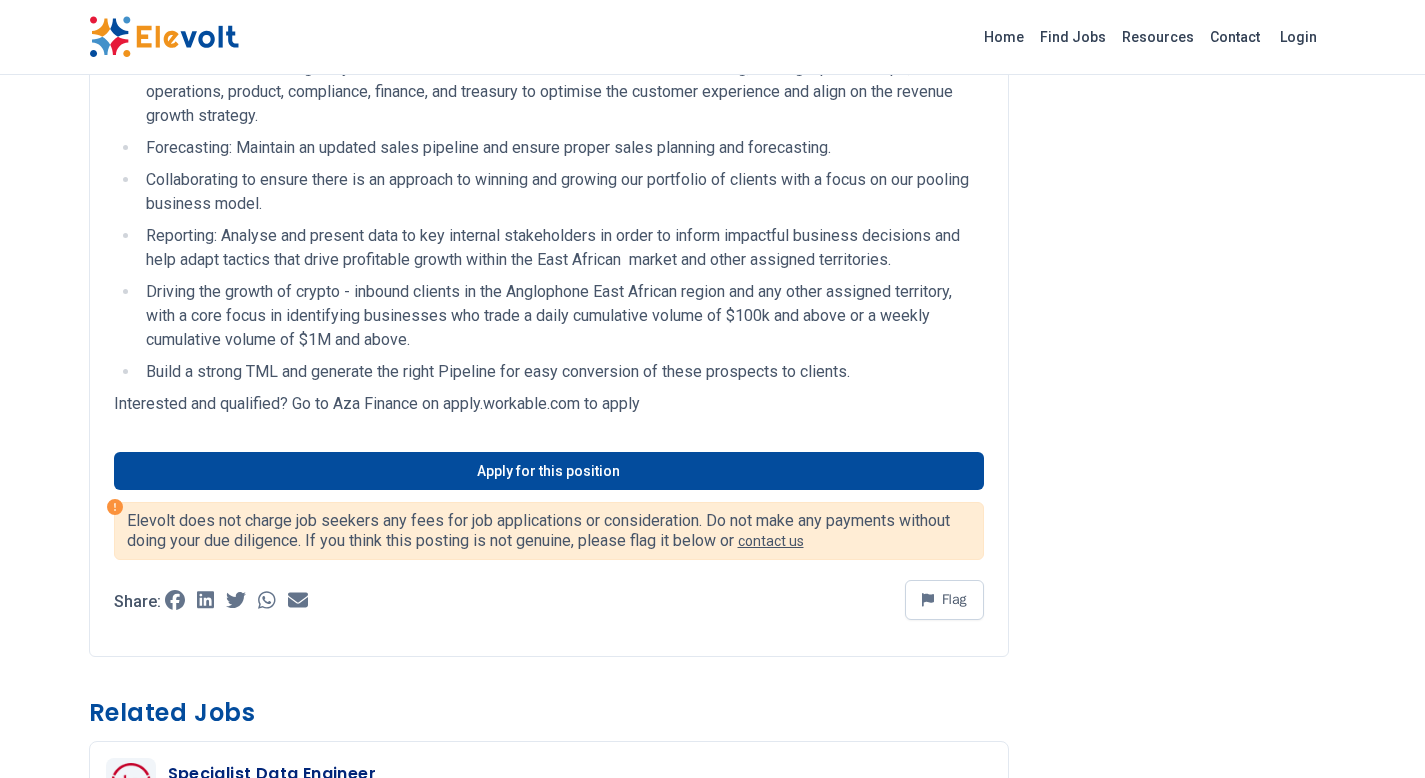 click on "Driving the growth of crypto - inbound clients in the Anglophone East African region and any other assigned territory, with a core focus in identifying businesses who trade a daily cumulative volume of $100k and above or a weekly cumulative volume of $1M and above." at bounding box center [562, 316] 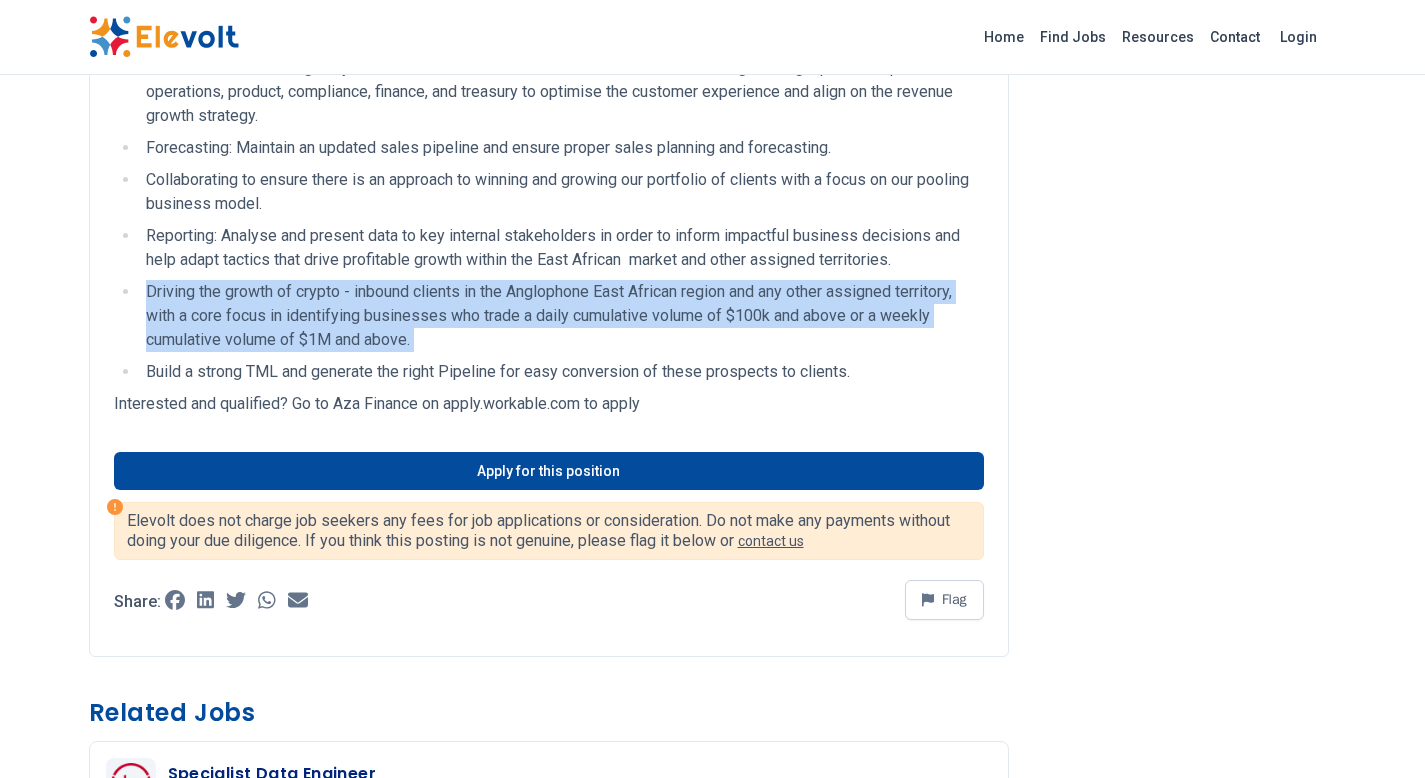 click on "Driving the growth of crypto - inbound clients in the Anglophone East African region and any other assigned territory, with a core focus in identifying businesses who trade a daily cumulative volume of $100k and above or a weekly cumulative volume of $1M and above." at bounding box center [562, 316] 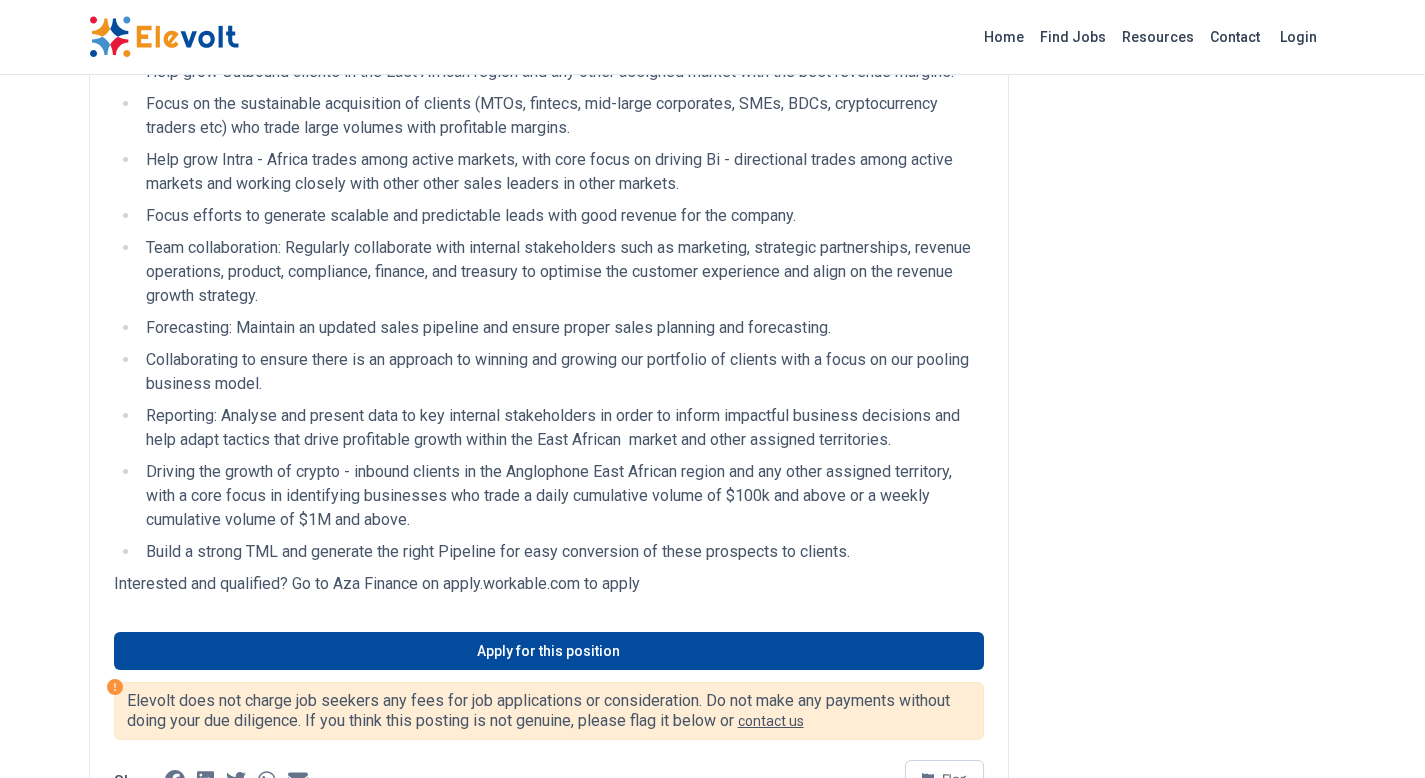 scroll, scrollTop: 1334, scrollLeft: 0, axis: vertical 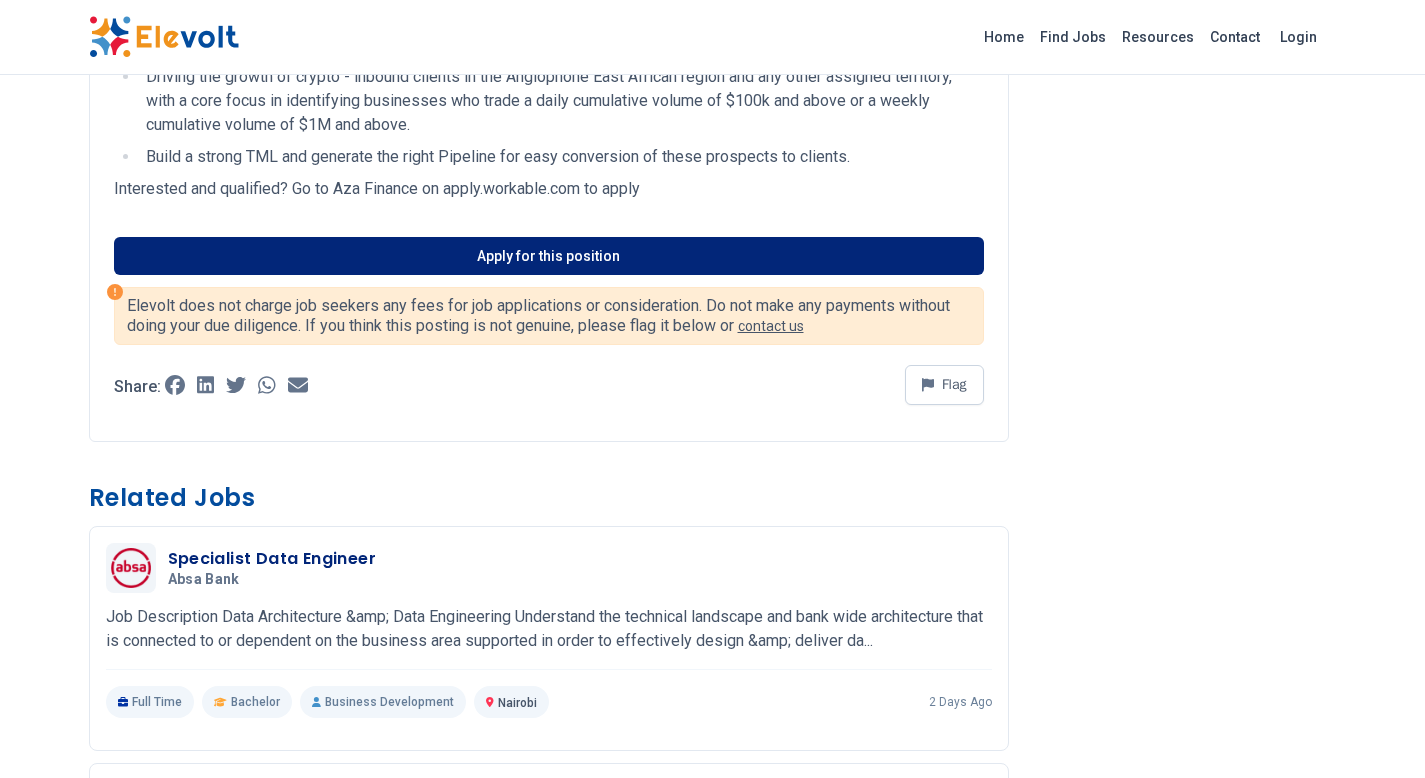 click on "Apply for this position" at bounding box center [549, 256] 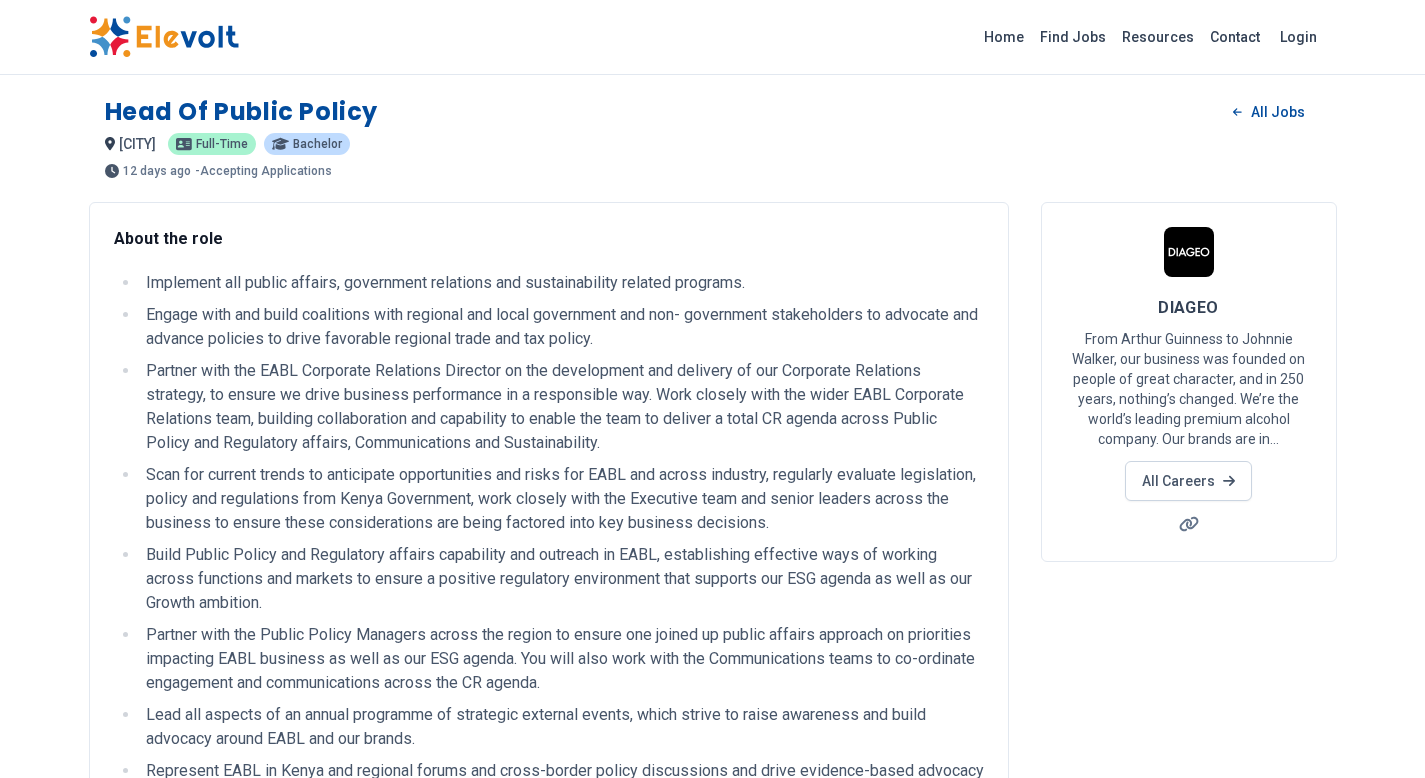 scroll, scrollTop: 0, scrollLeft: 0, axis: both 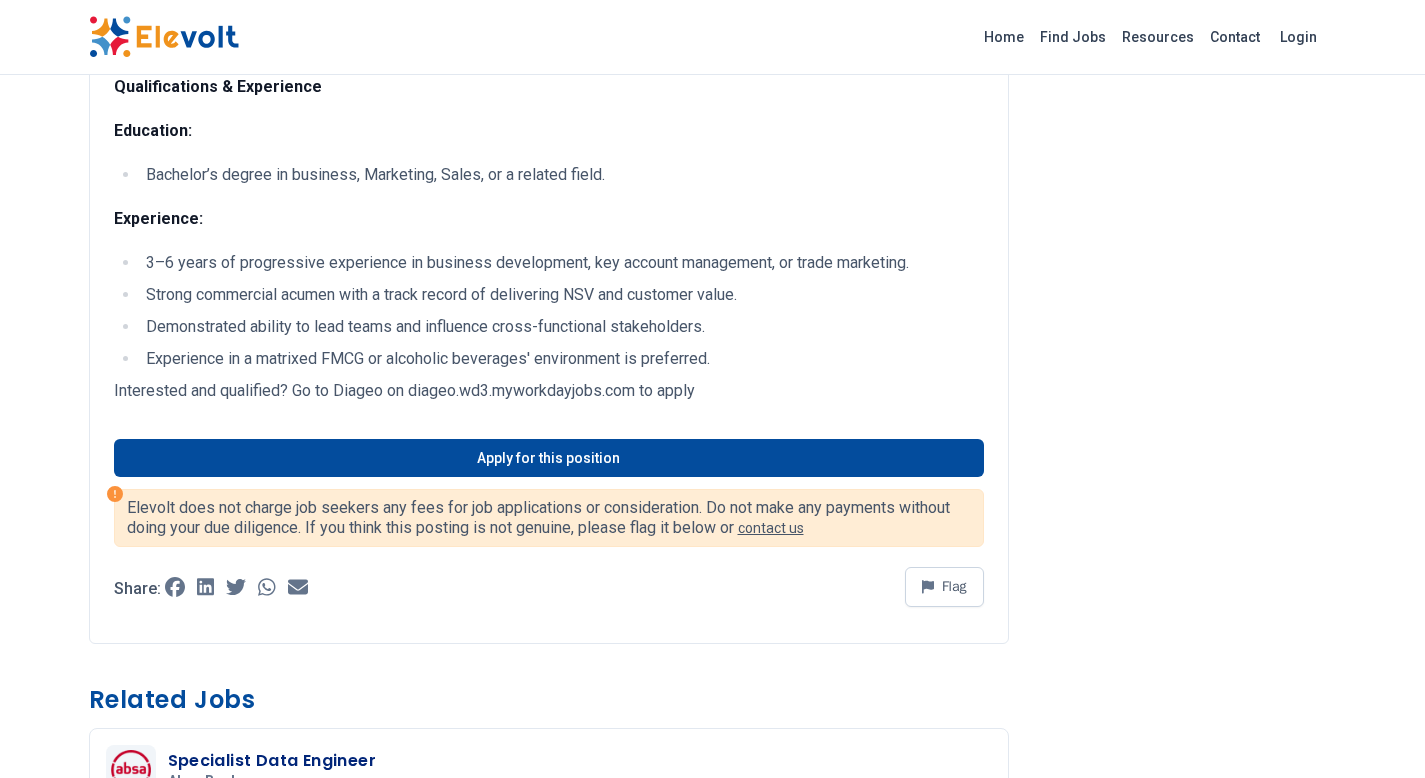 click on "3–6 years of progressive experience in business development, key account management, or trade marketing." at bounding box center (562, 263) 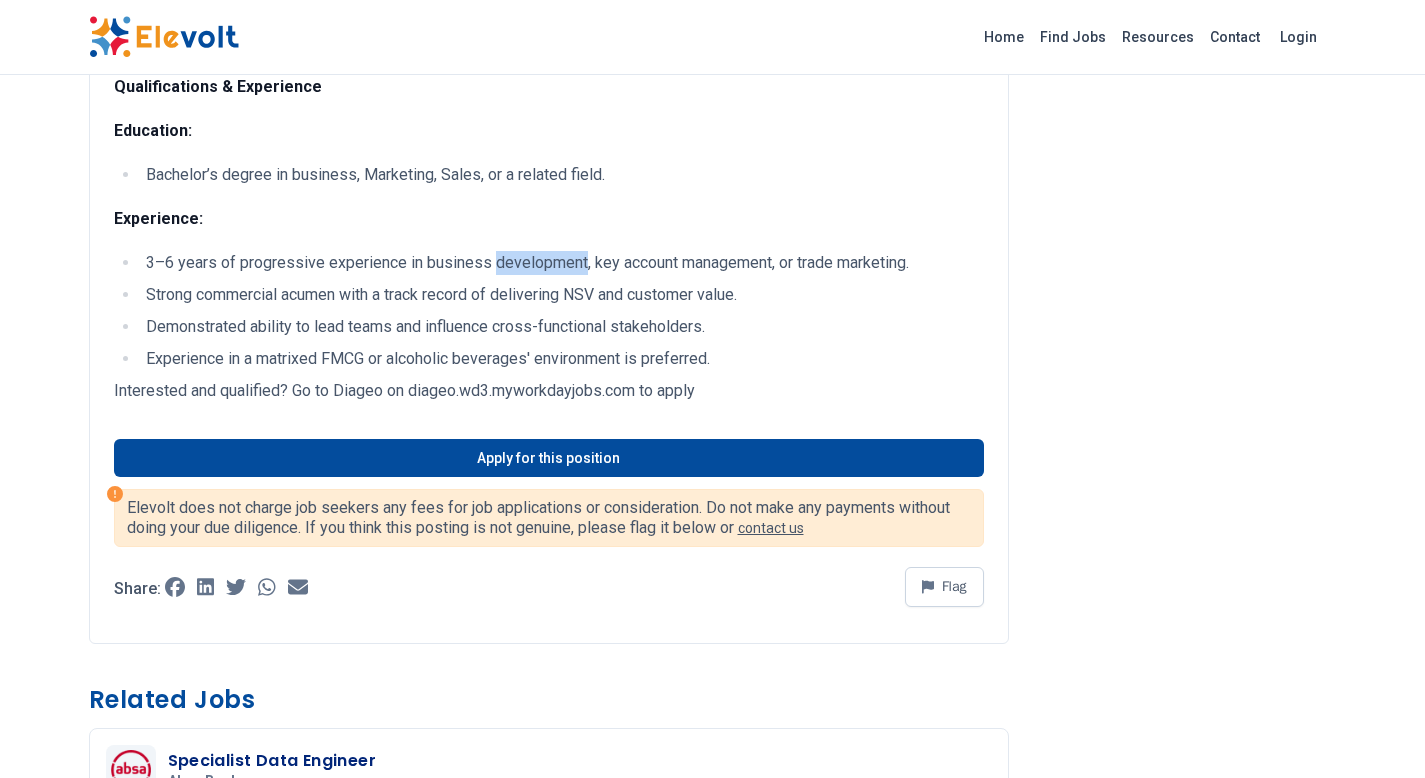 click on "3–6 years of progressive experience in business development, key account management, or trade marketing." at bounding box center (562, 263) 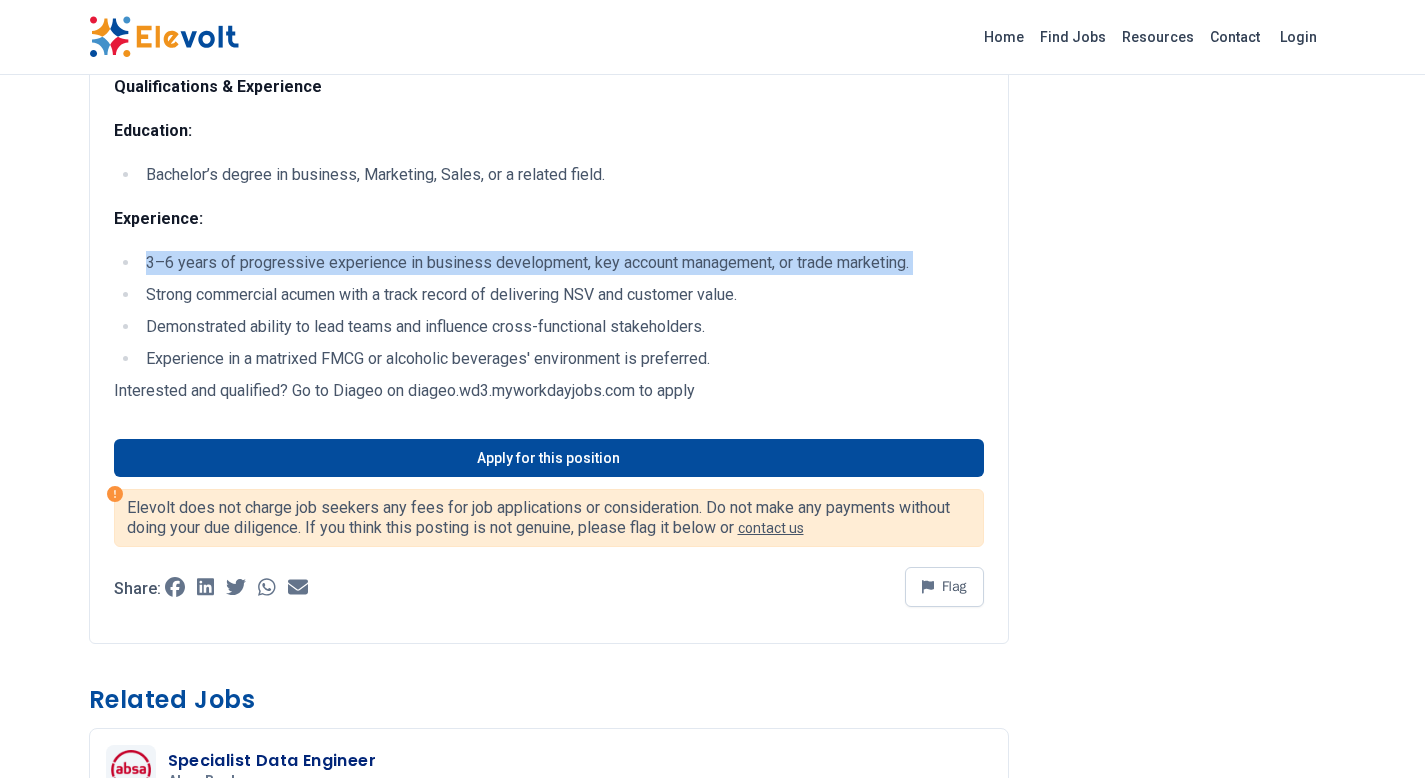 click on "3–6 years of progressive experience in business development, key account management, or trade marketing." at bounding box center (562, 263) 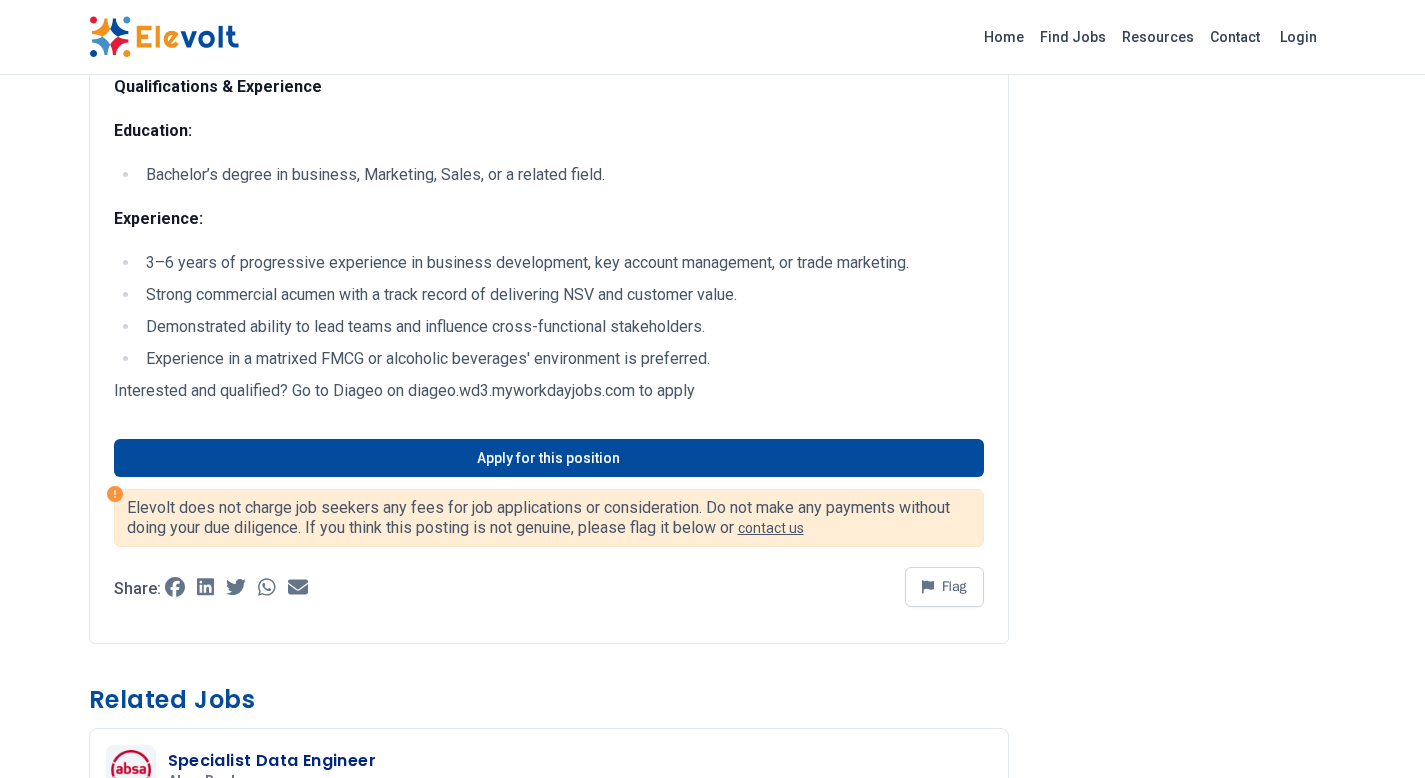 click on "Strong commercial acumen with a track record of delivering NSV and customer value." at bounding box center (562, 295) 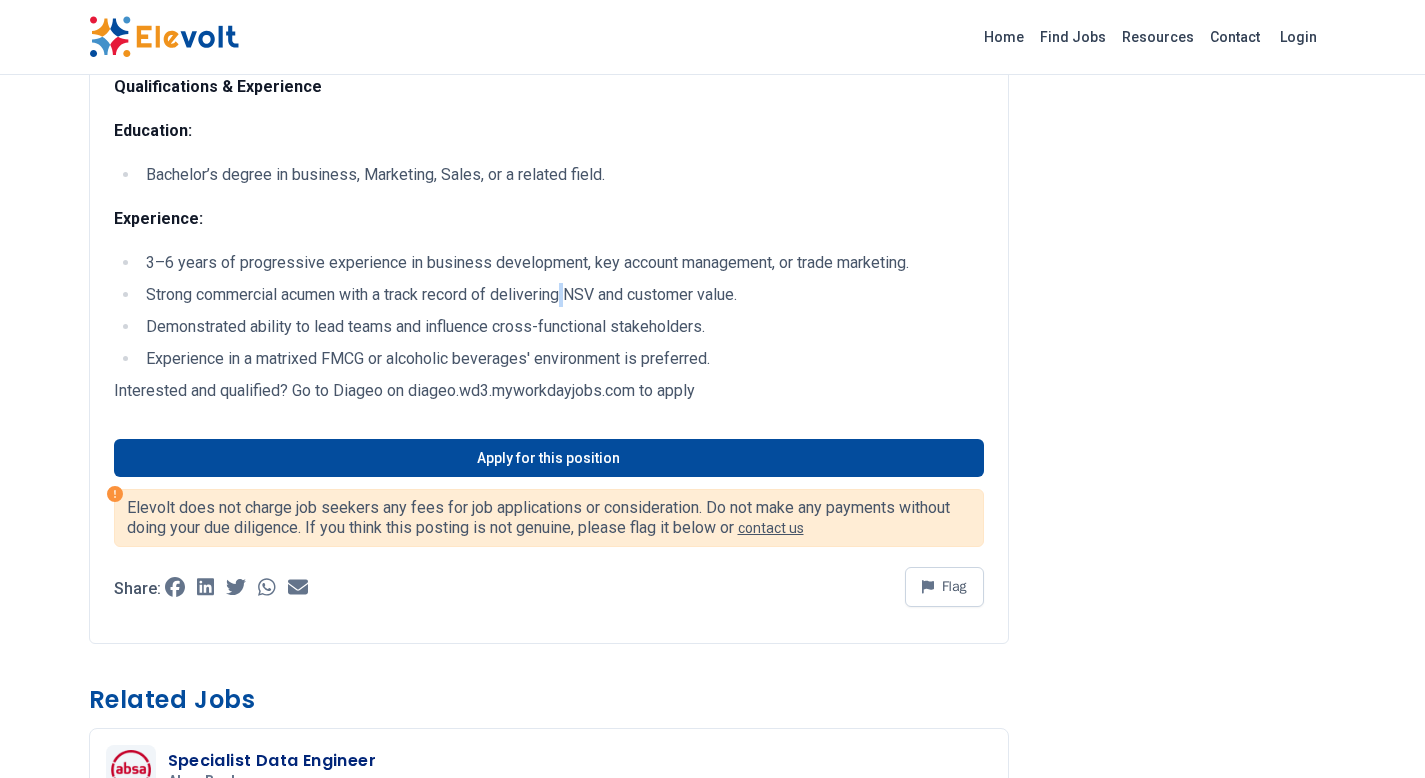 click on "Strong commercial acumen with a track record of delivering NSV and customer value." at bounding box center [562, 295] 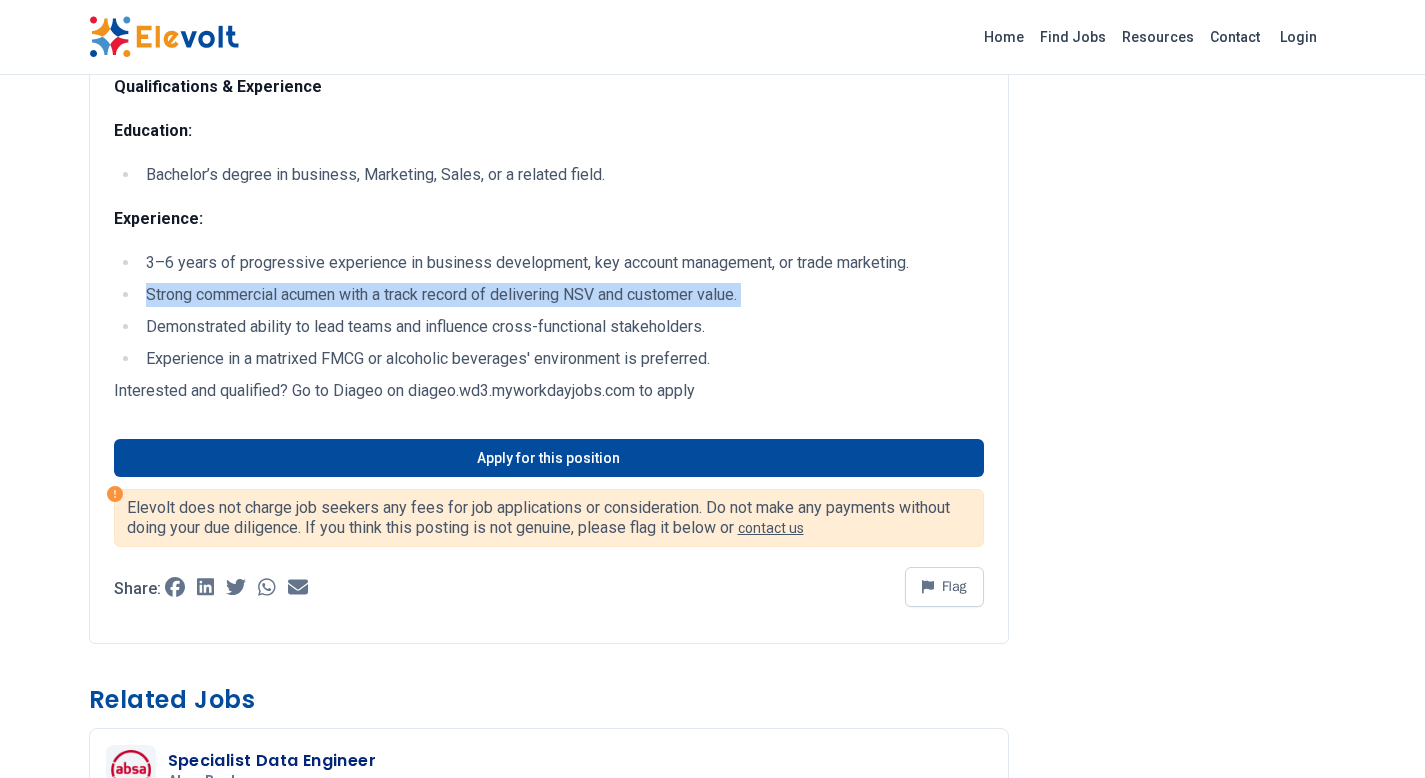 click on "Strong commercial acumen with a track record of delivering NSV and customer value." at bounding box center [562, 295] 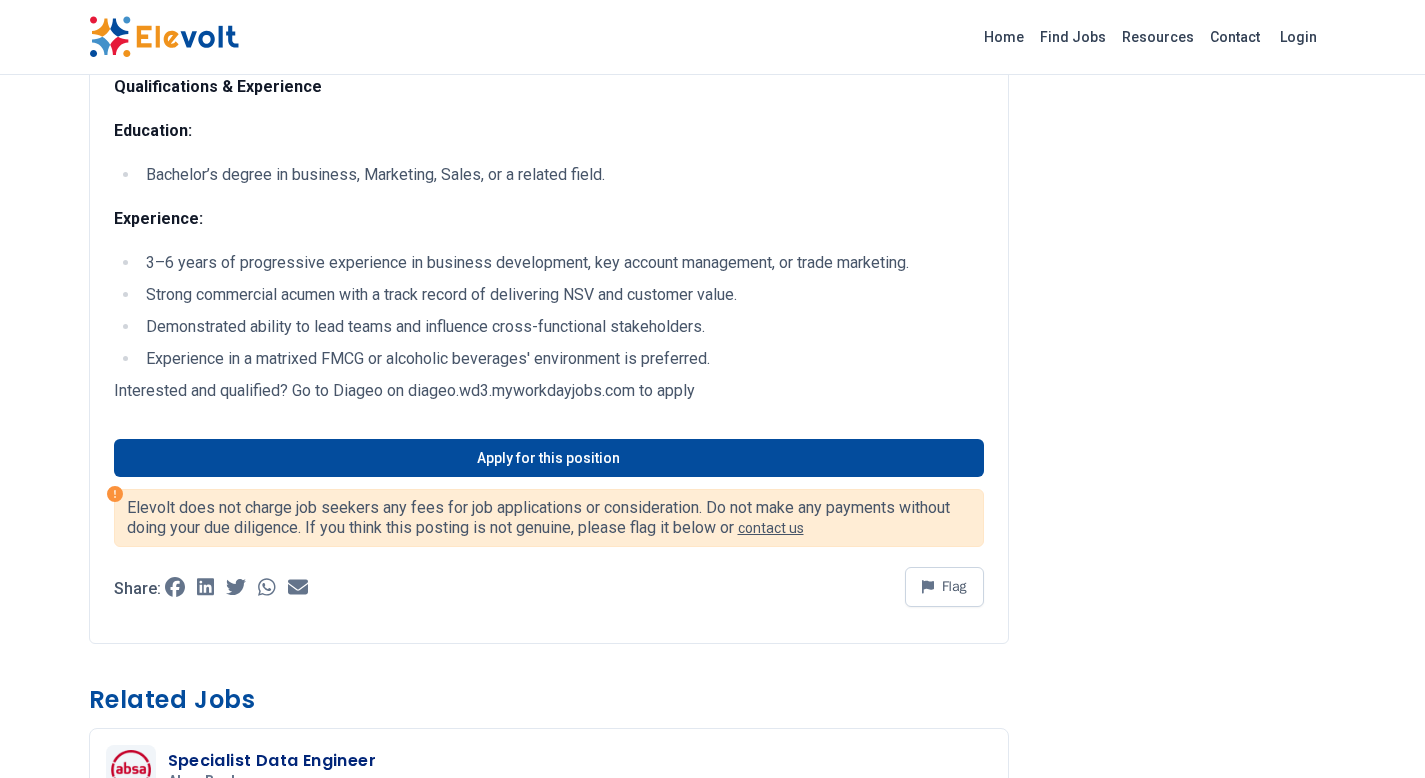 click on "Experience in a matrixed FMCG or alcoholic beverages' environment is preferred." at bounding box center (562, 359) 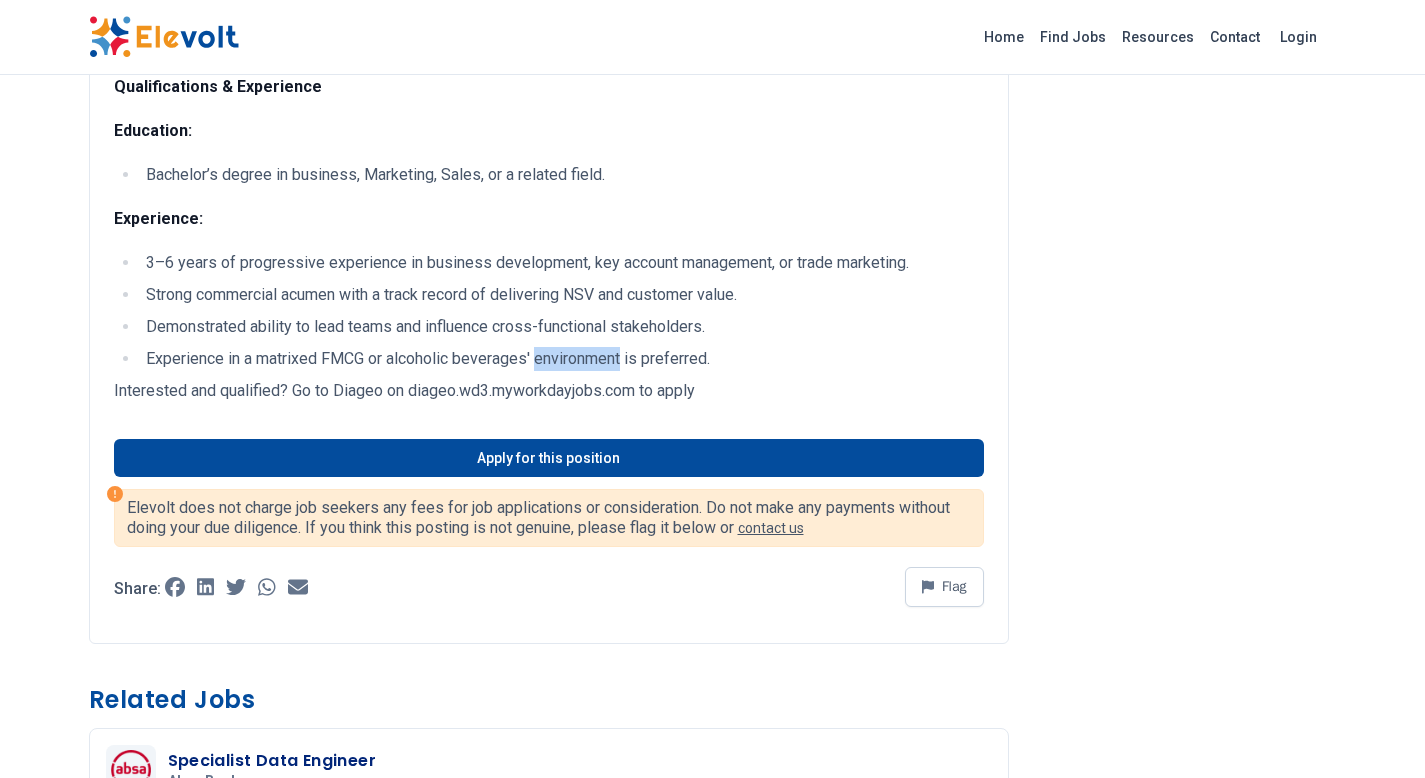 click on "Experience in a matrixed FMCG or alcoholic beverages' environment is preferred." at bounding box center (562, 359) 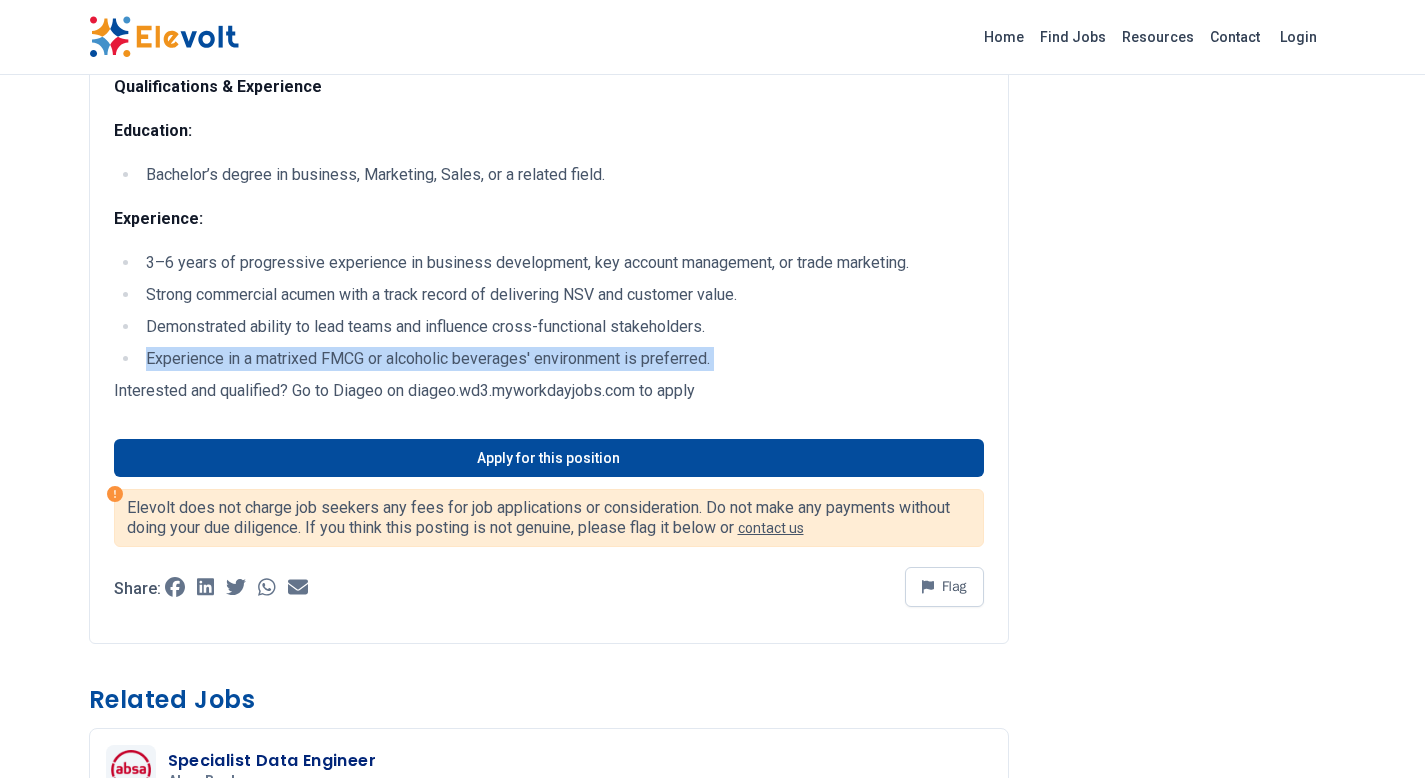 click on "Experience in a matrixed FMCG or alcoholic beverages' environment is preferred." at bounding box center (562, 359) 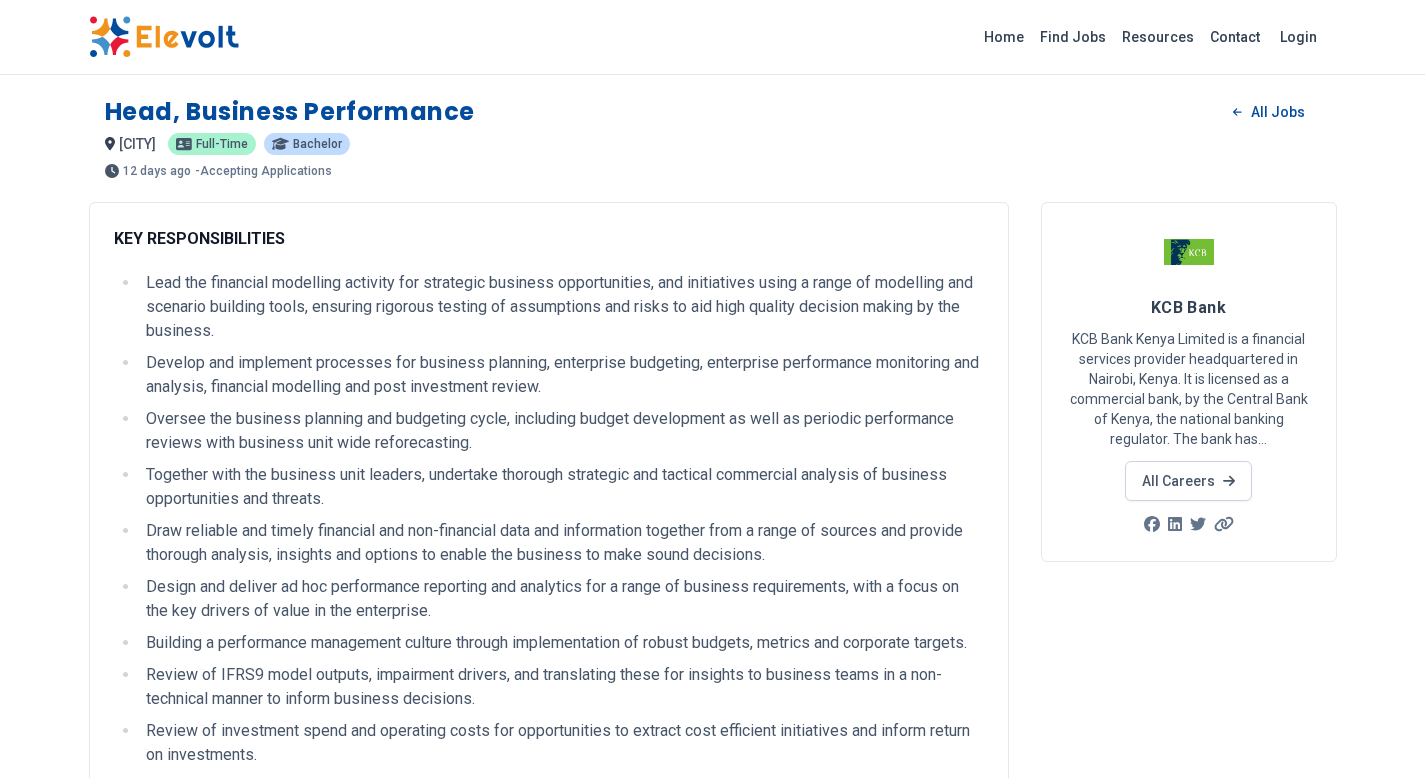 scroll, scrollTop: 0, scrollLeft: 0, axis: both 